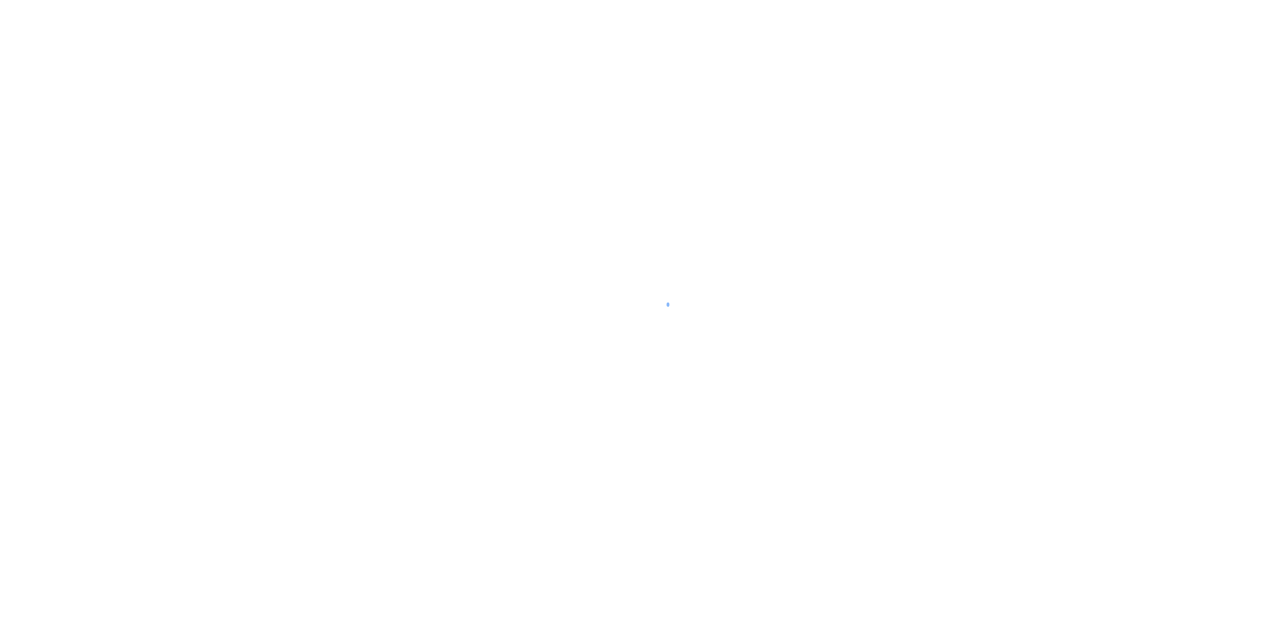 scroll, scrollTop: 0, scrollLeft: 0, axis: both 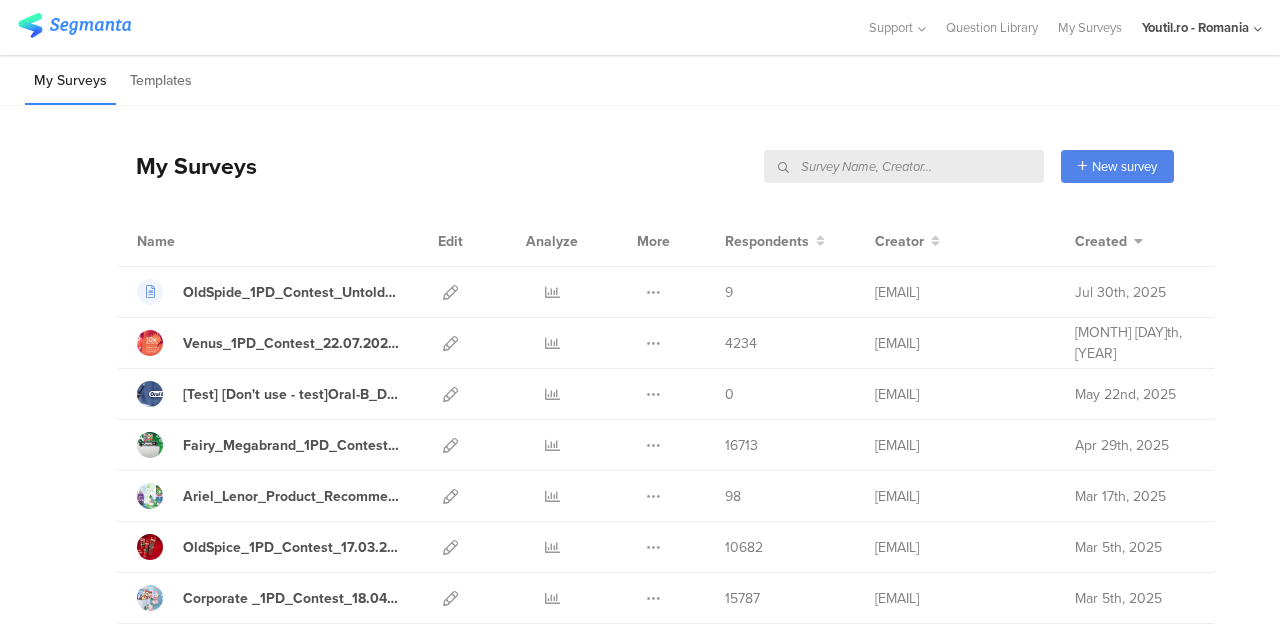 click at bounding box center (904, 166) 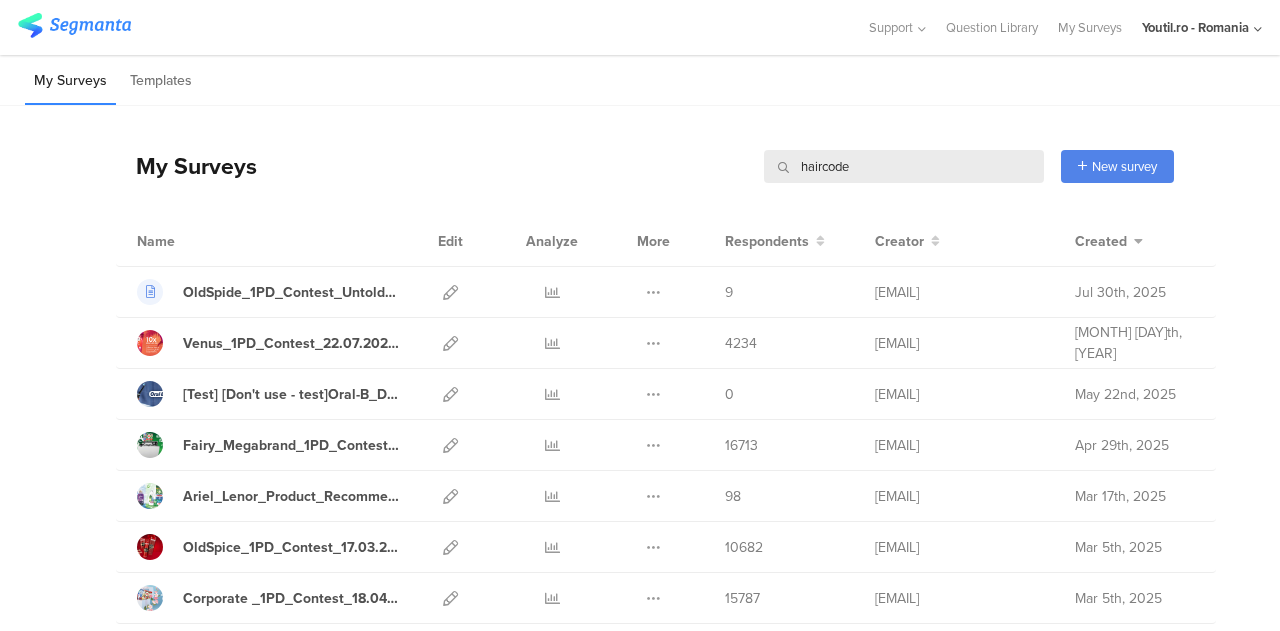 type on "haircode" 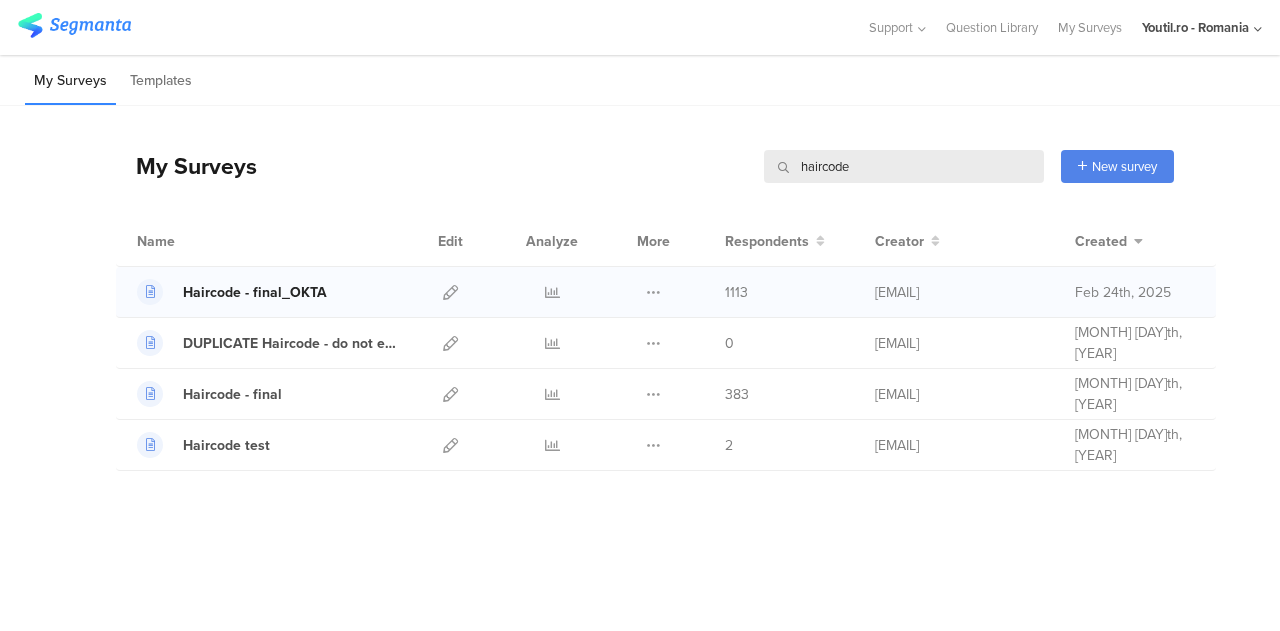 click on "Haircode - final_OKTA" at bounding box center (255, 292) 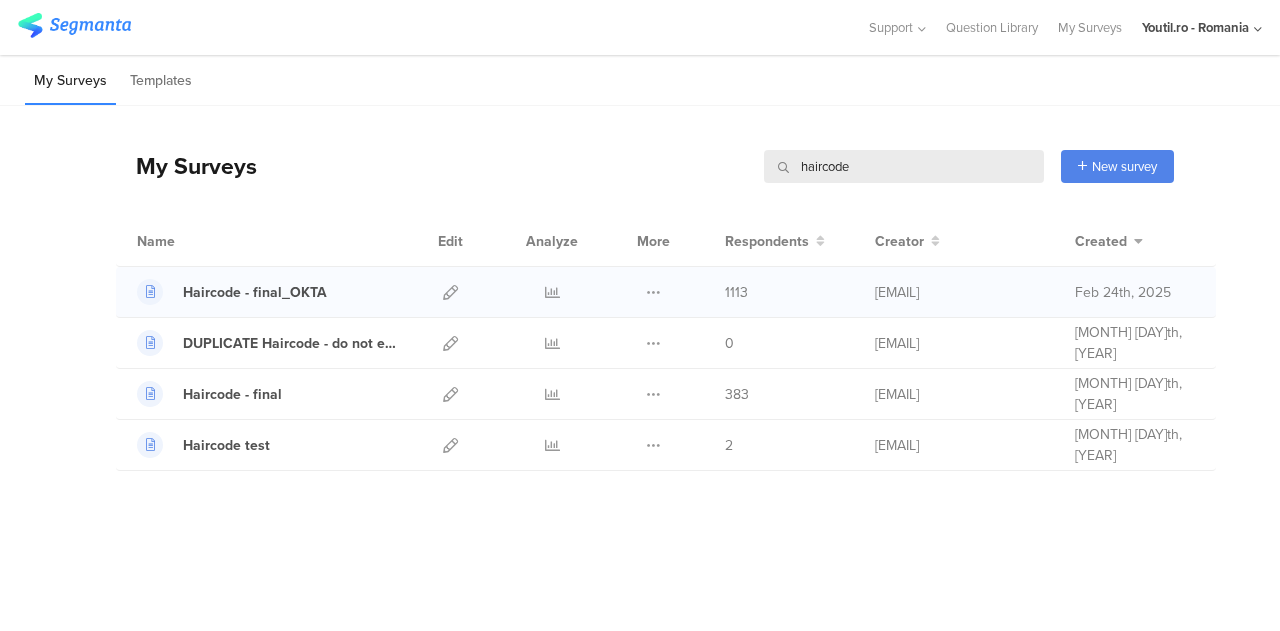 click on "Haircode - final_OKTA" at bounding box center [268, 292] 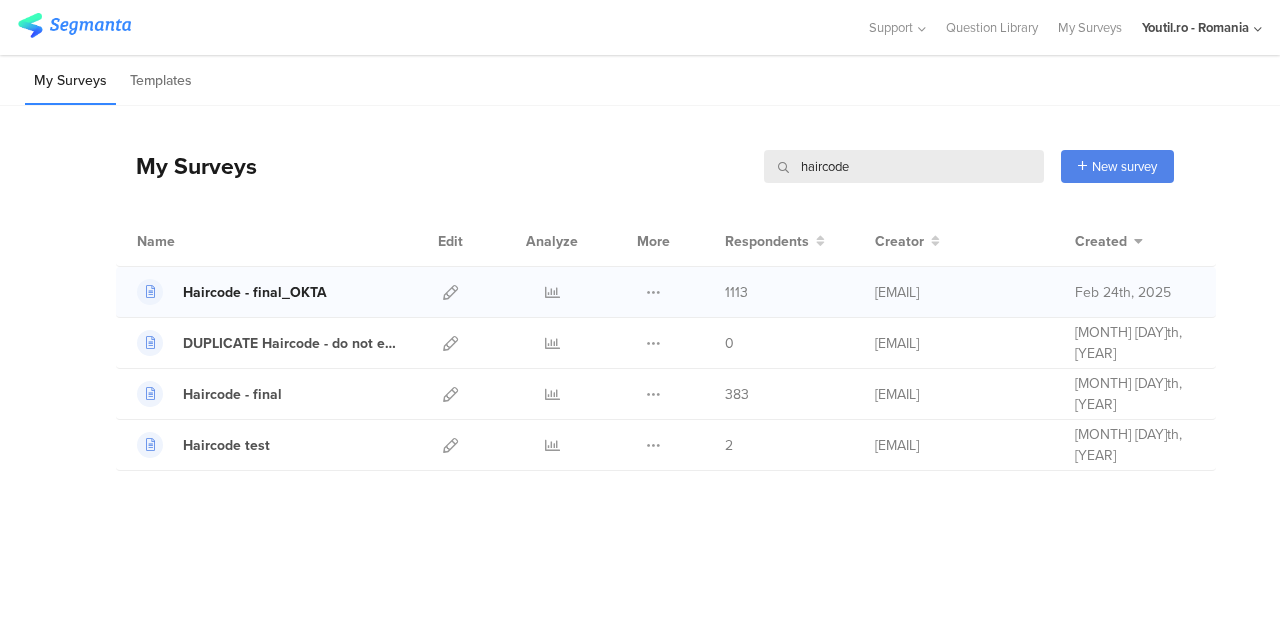 click on "Haircode - final_OKTA" at bounding box center (255, 292) 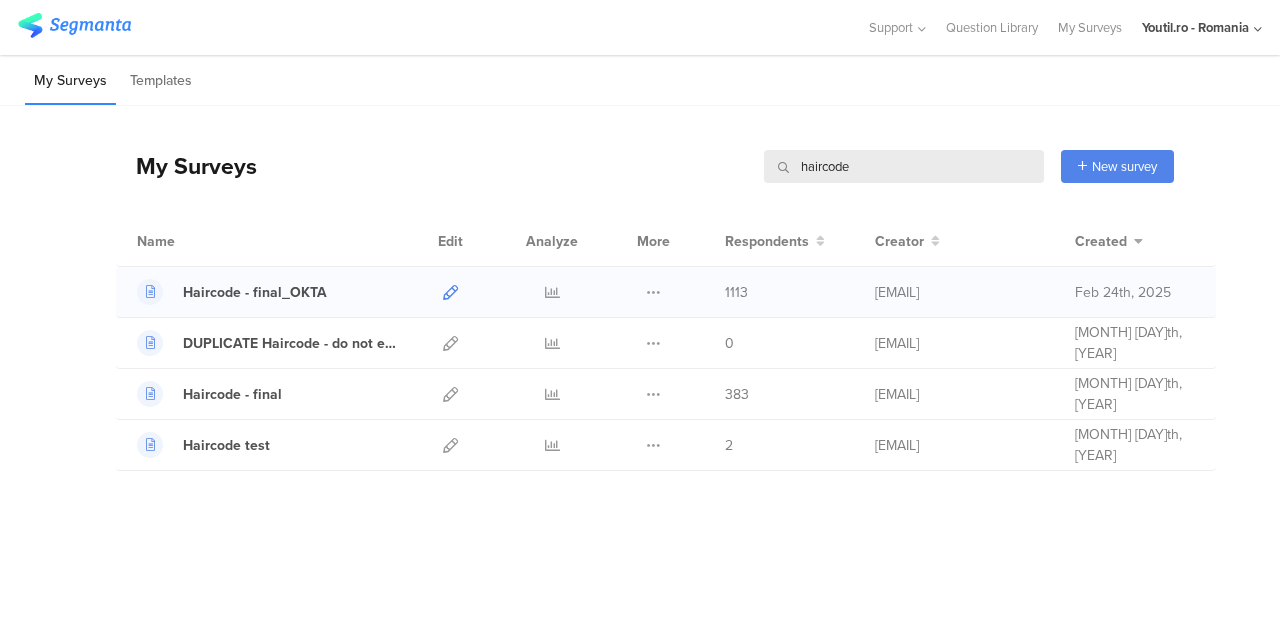 click at bounding box center (450, 292) 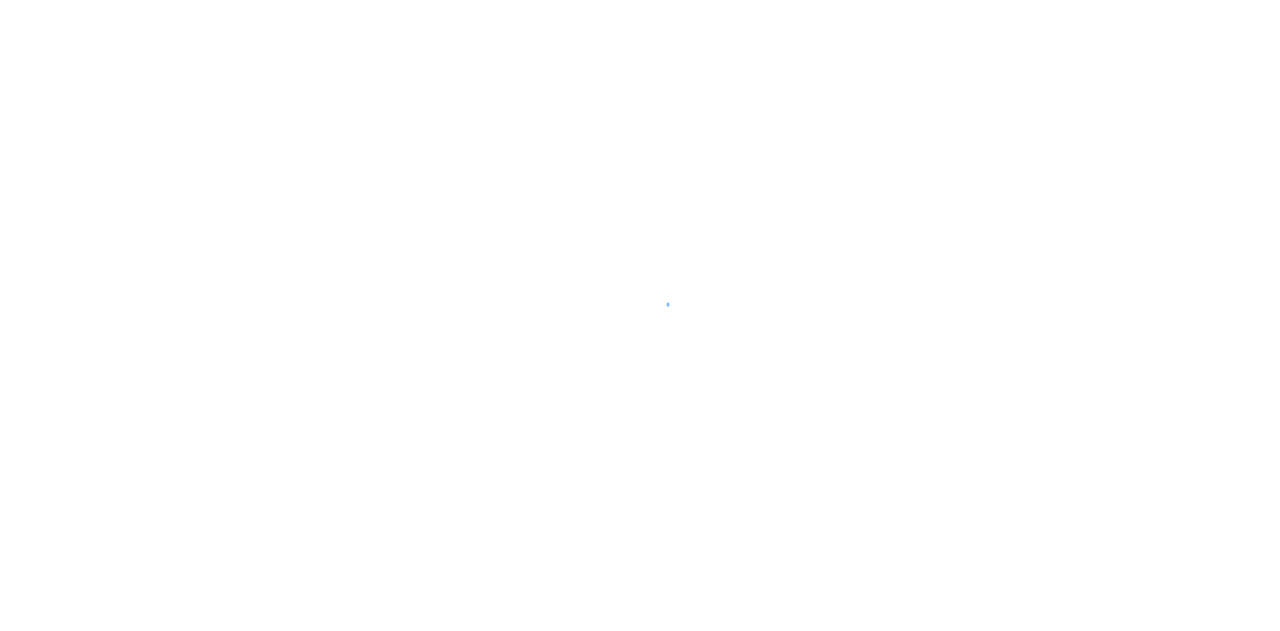 scroll, scrollTop: 0, scrollLeft: 0, axis: both 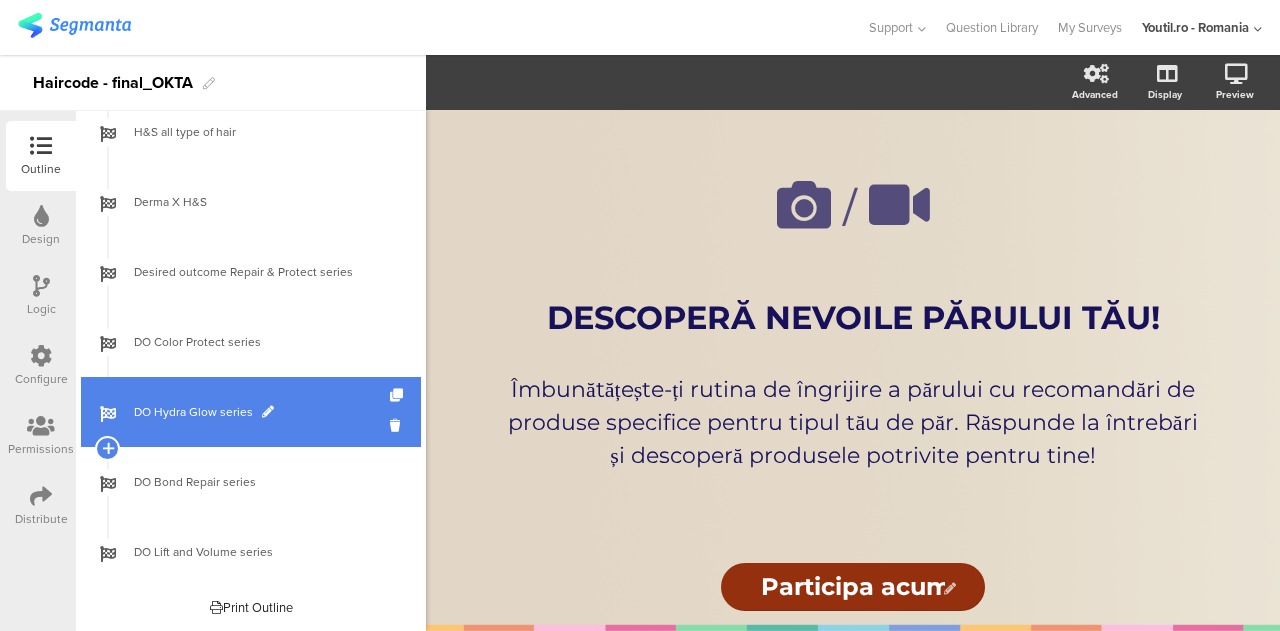 click on "DO Hydra Glow series" at bounding box center [262, 412] 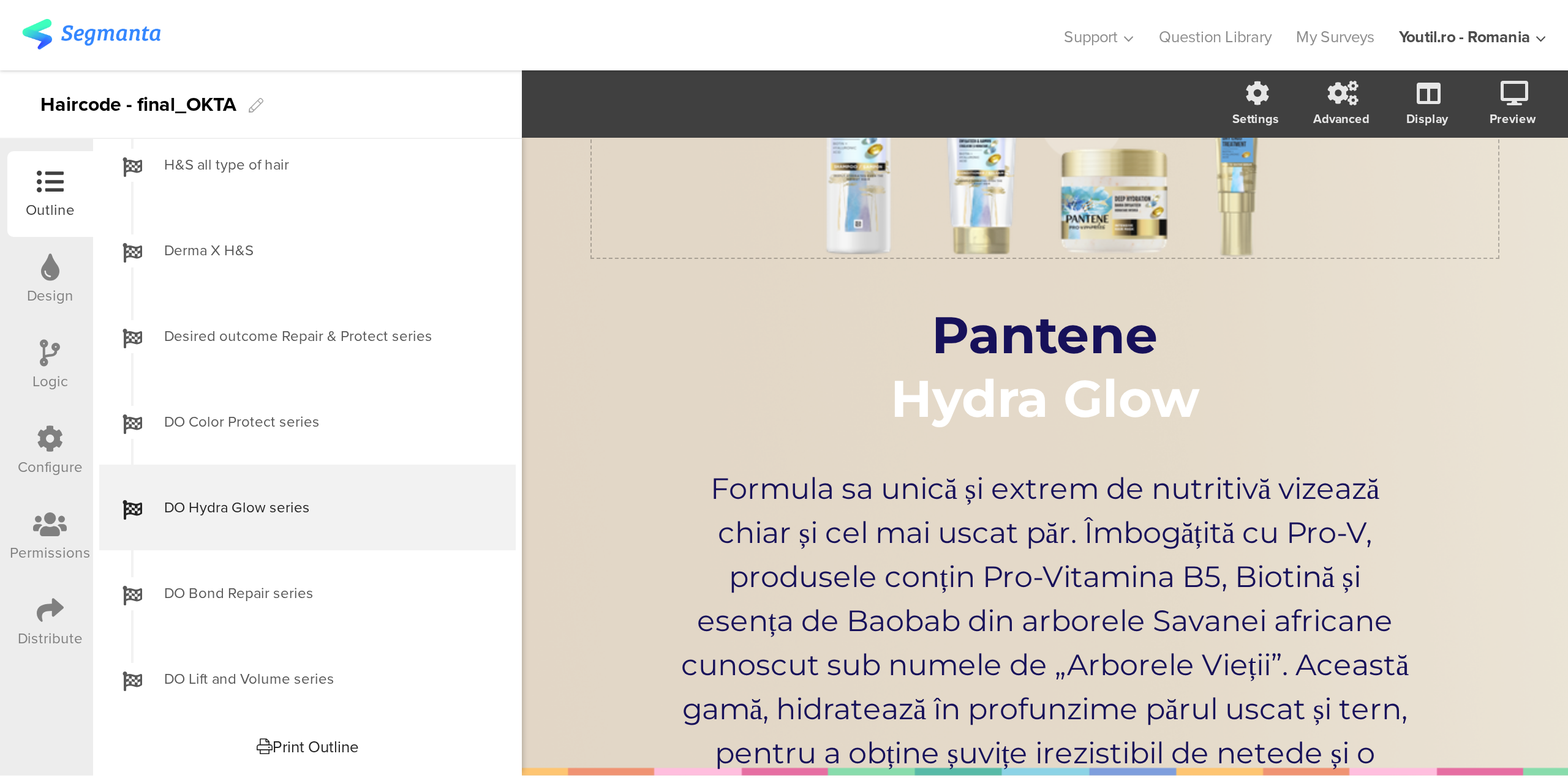 scroll, scrollTop: 93, scrollLeft: 0, axis: vertical 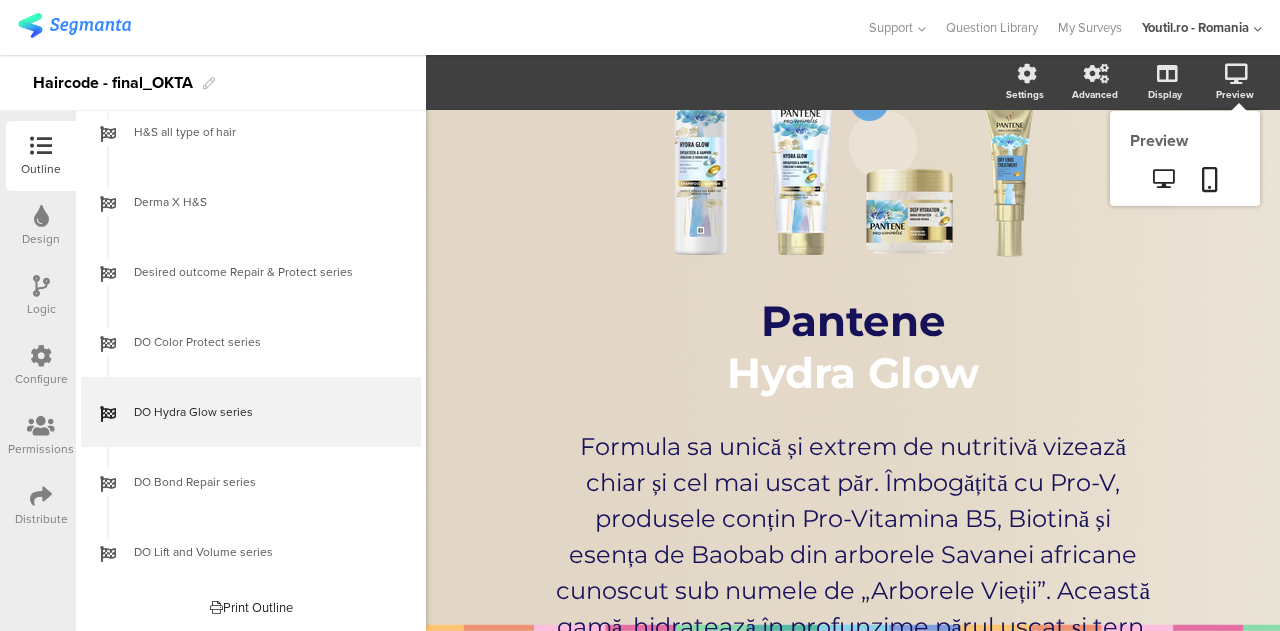 click 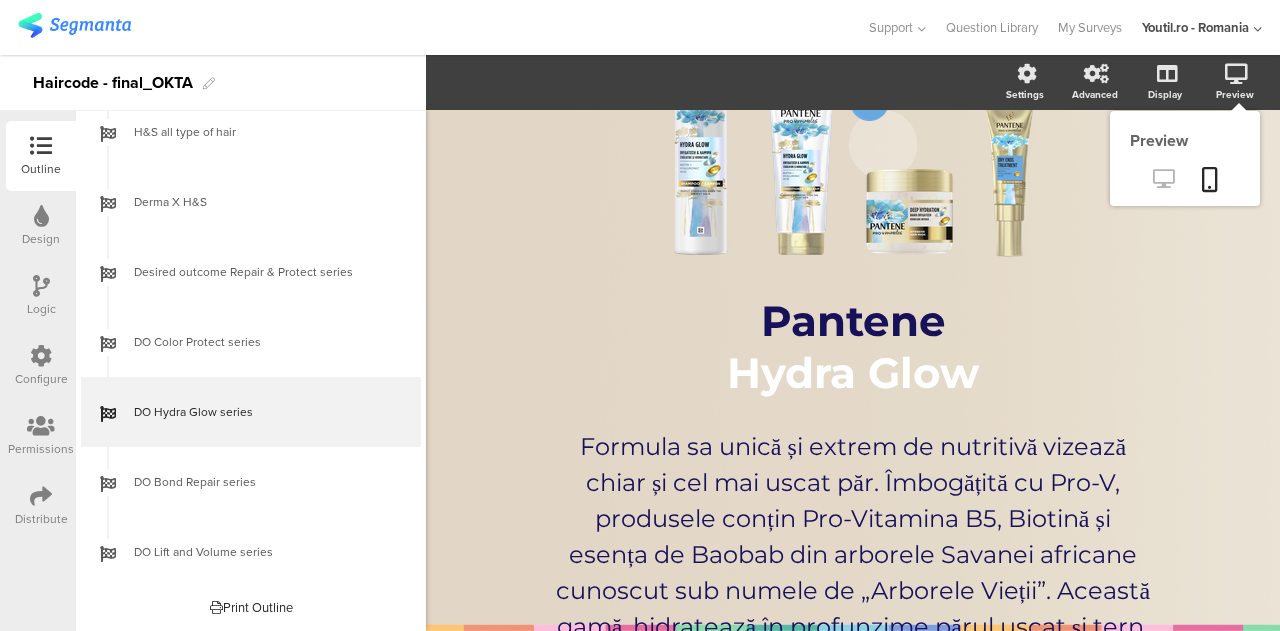click 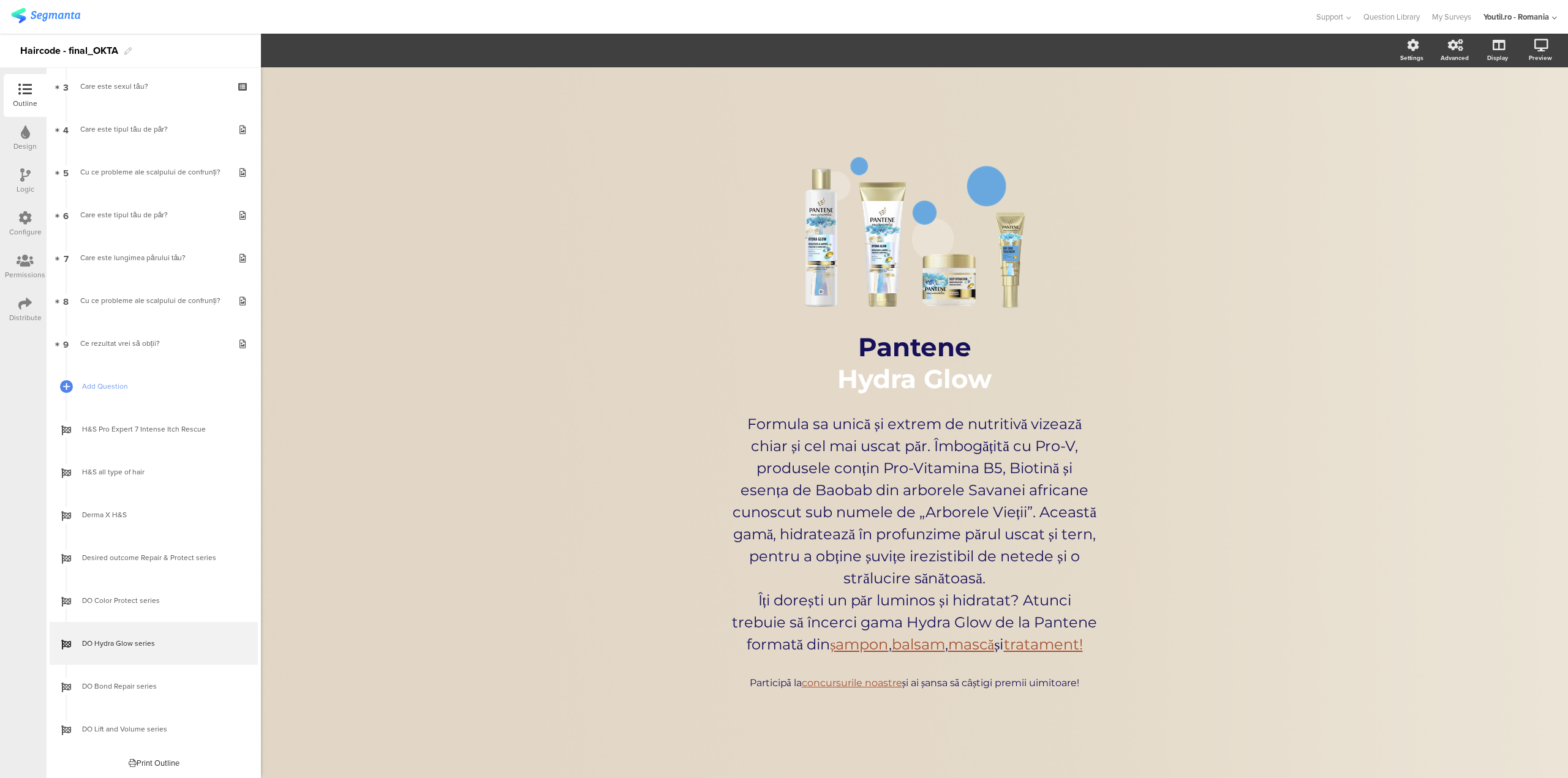 scroll, scrollTop: 0, scrollLeft: 0, axis: both 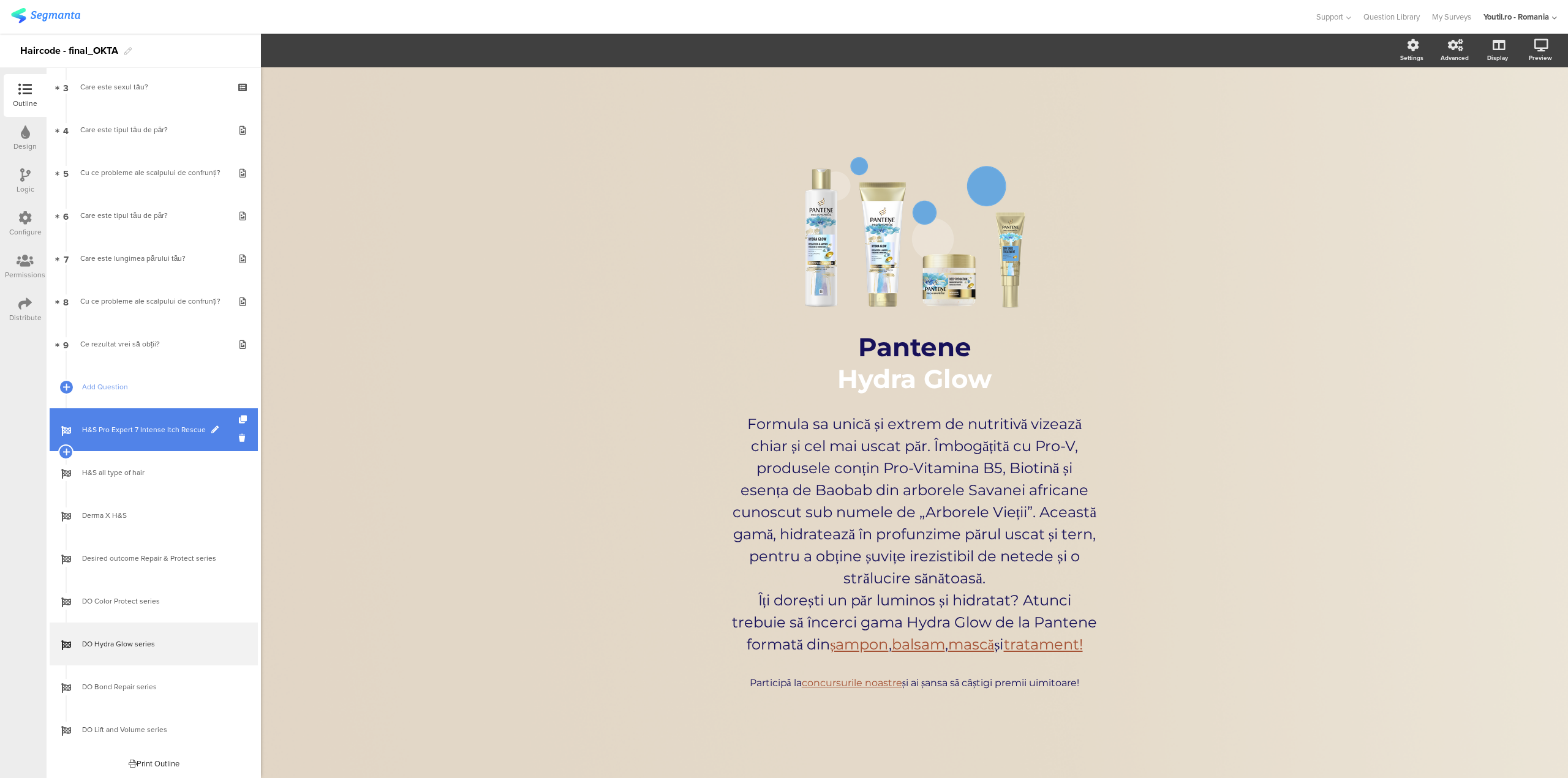 click on "H&S  Pro Expert 7 Intense Itch Rescue" at bounding box center (154, 430) 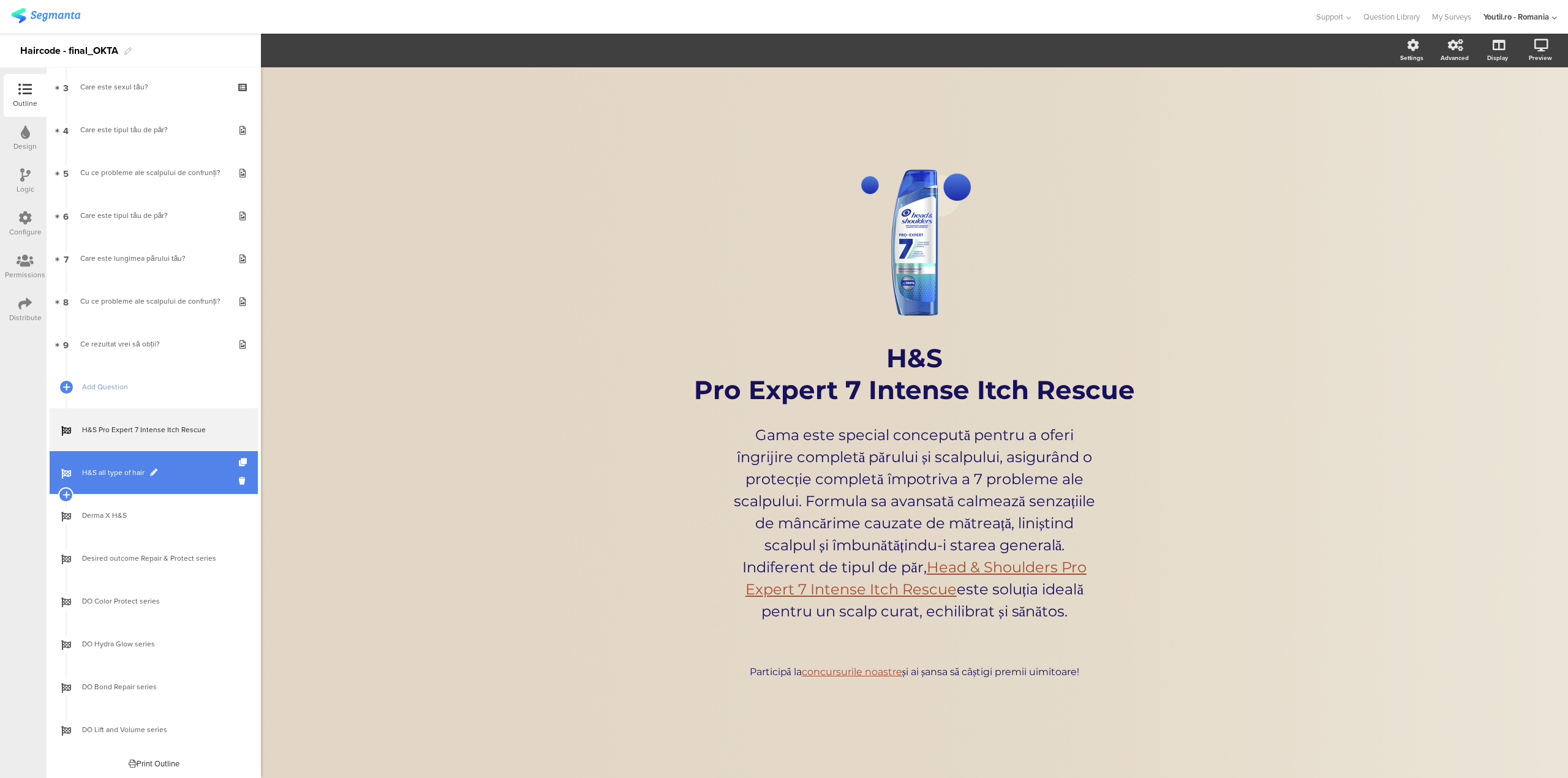 click on "H&S all type of hair" at bounding box center [154, 473] 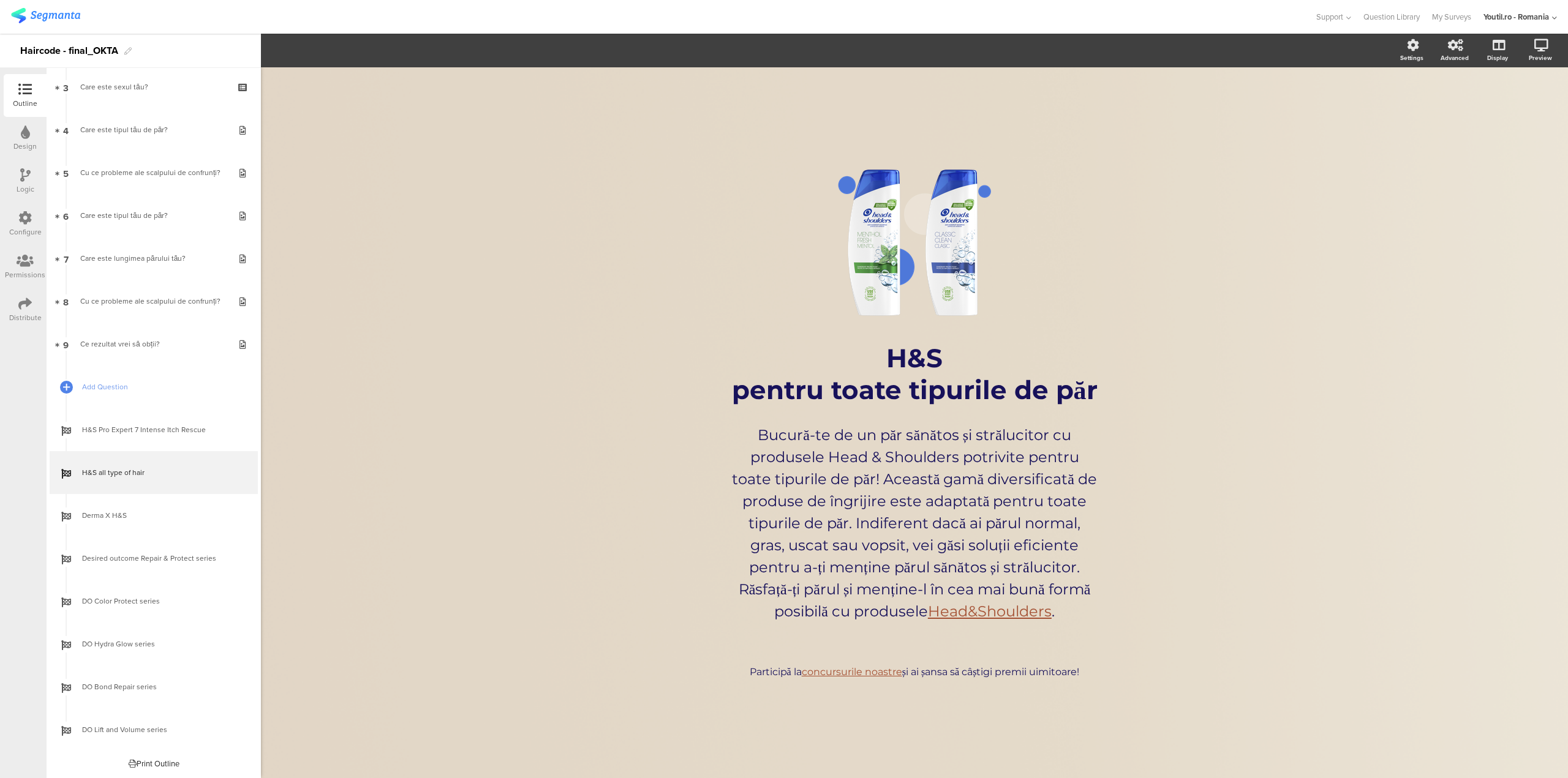 click on "/
H&S  pentru toate tipurile de păr
H&S  pentru toate tipurile de păr
Bucură-te de un păr sănătos și strălucitor cu produsele Head & Shoulders potrivite pentru toate tipurile de păr! Această gamă diversificată de produse de îngrijire este adaptată pentru toate tipurile de păr. Indiferent dacă ai părul normal, gras, uscat sau vopsit, vei găsi soluții eficiente pentru a-ți menține părul sănătos și strălucitor. Răsfață-ți părul și menține-l în cea mai bună formă posibilă cu produsele  Head&Shoulders .
Head&Shoulders .
Participă la  concursurile noastre  și ai șansa să câștigi premii uimitoare!
Participă la  concursurile noastre  și ai șansa să câștigi premii uimitoare!" 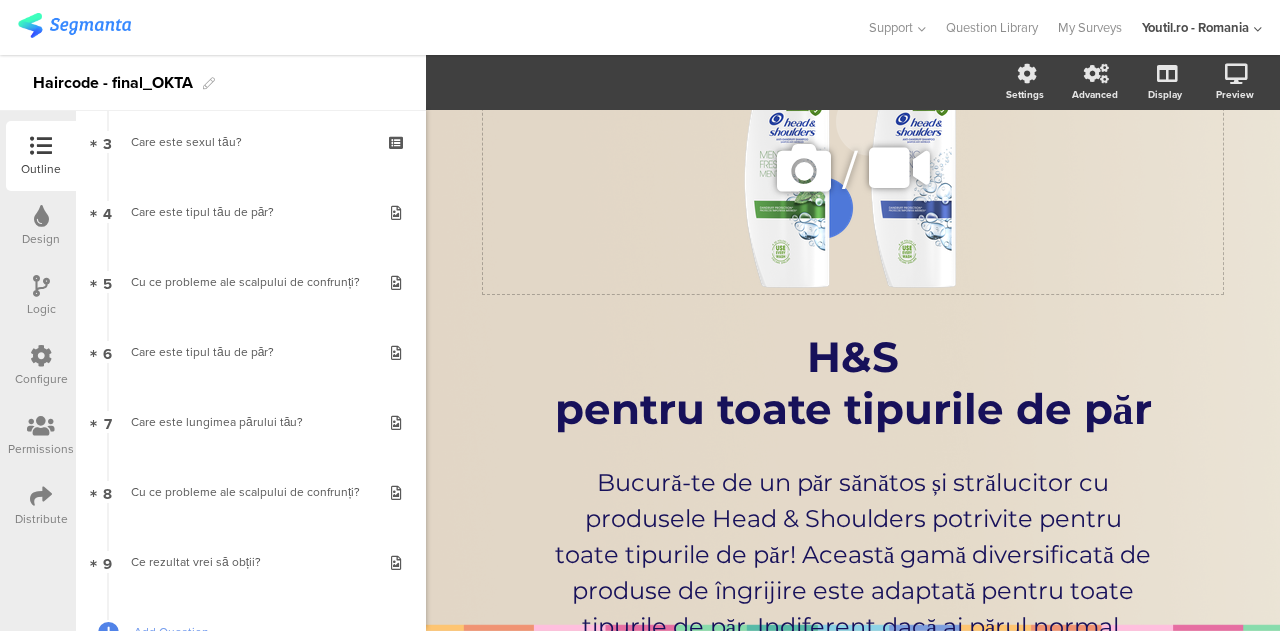 scroll, scrollTop: 114, scrollLeft: 0, axis: vertical 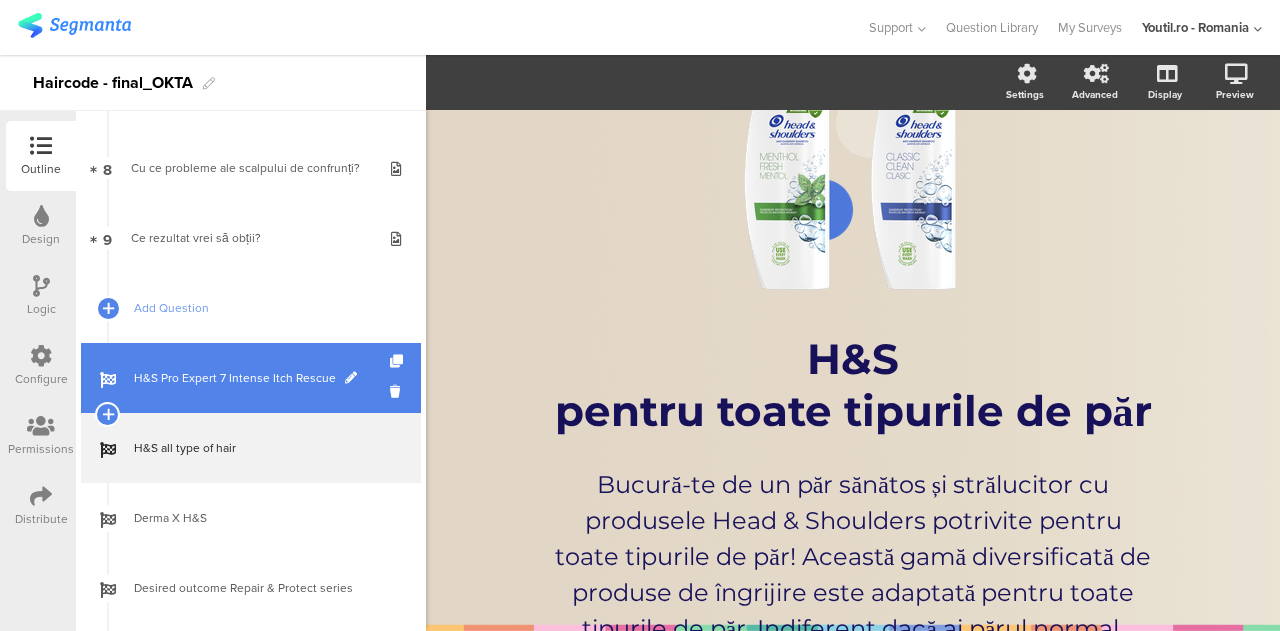 click on "H&S  Pro Expert 7 Intense Itch Rescue" at bounding box center (251, 378) 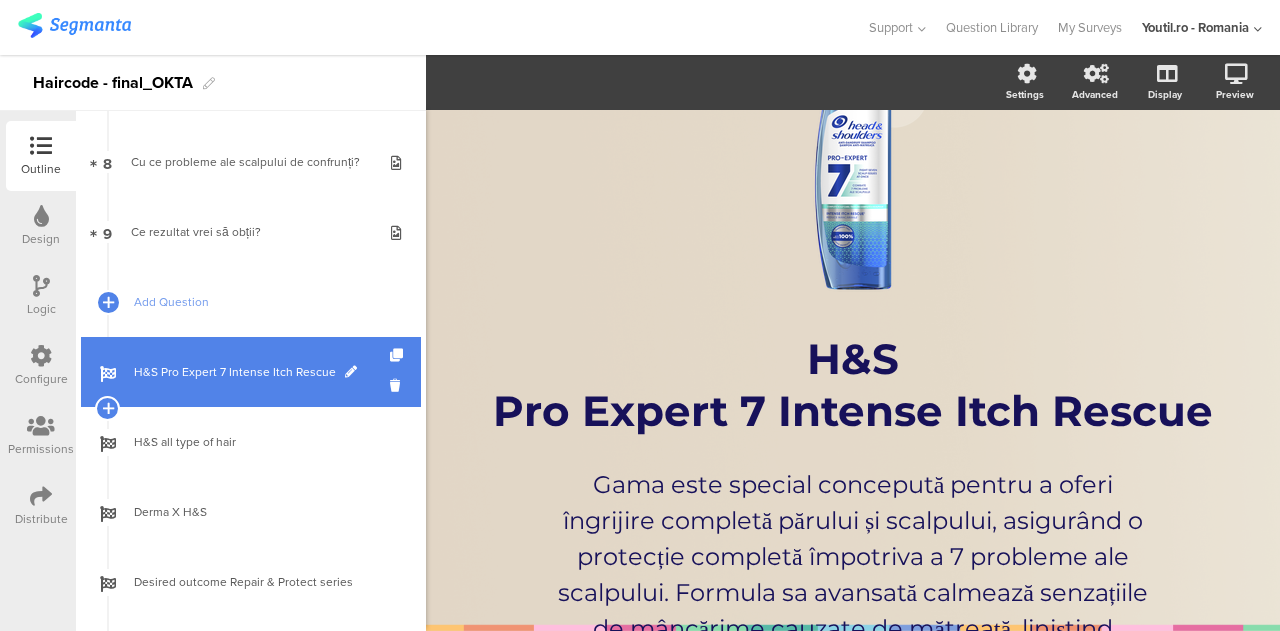 scroll, scrollTop: 546, scrollLeft: 0, axis: vertical 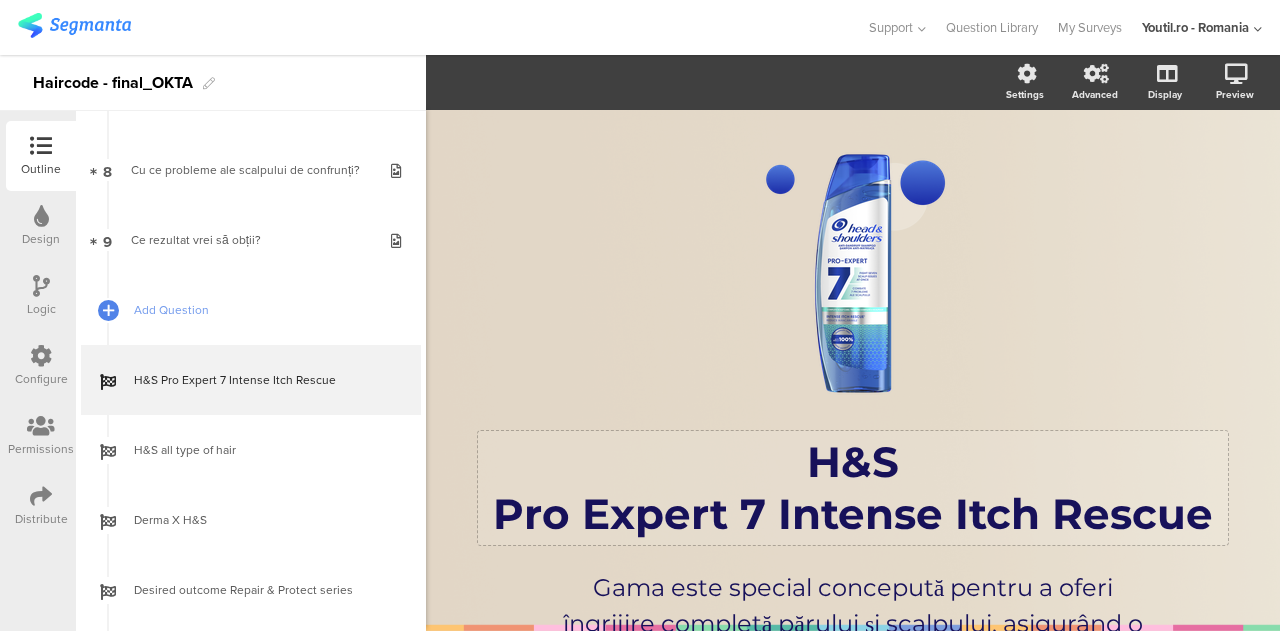 click on "/
H&S Pro Expert 7 Intense Itch Rescue
H&S Pro Expert 7 Intense Itch Rescue
Gama este special concepută pentru a oferi îngrijire completă părului și scalpului, asigurând o protecție completă împotriva a 7 probleme ale scalpului. Formula sa avansată calmează senzațiile de mâncărime cauzate de mătreață, liniștind scalpul și îmbunătățindu-i starea generală. Indiferent de tipul de păr,  Head & Shoulders Pro Expert 7 Intense Itch Rescue  este soluția ideală pentru un scalp curat, echilibrat și sănătos.
Gama este special concepută pentru a oferi îngrijire completă părului și scalpului, asigurând o protecție completă împotriva a 7 probleme ale scalpului. Formula sa avansată calmează senzațiile de mâncărime cauzate de mătreață, liniștind scalpul și îmbunătățindu-i starea generală. Indiferent de tipul de păr," 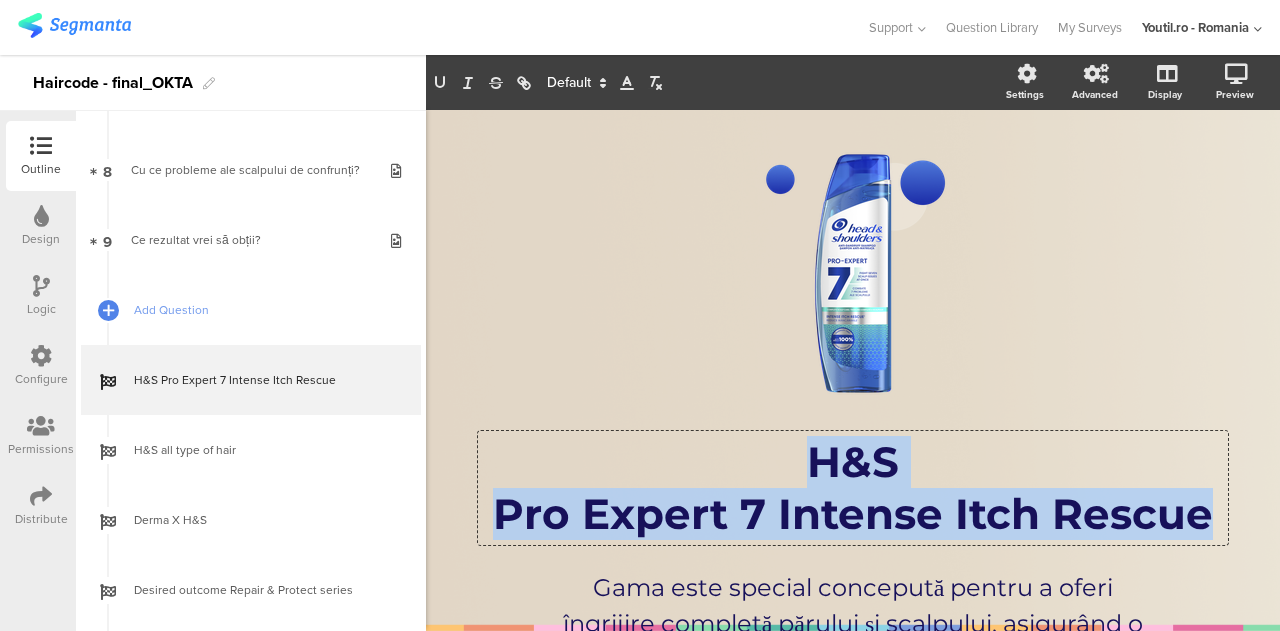 drag, startPoint x: 798, startPoint y: 451, endPoint x: 1222, endPoint y: 510, distance: 428.08527 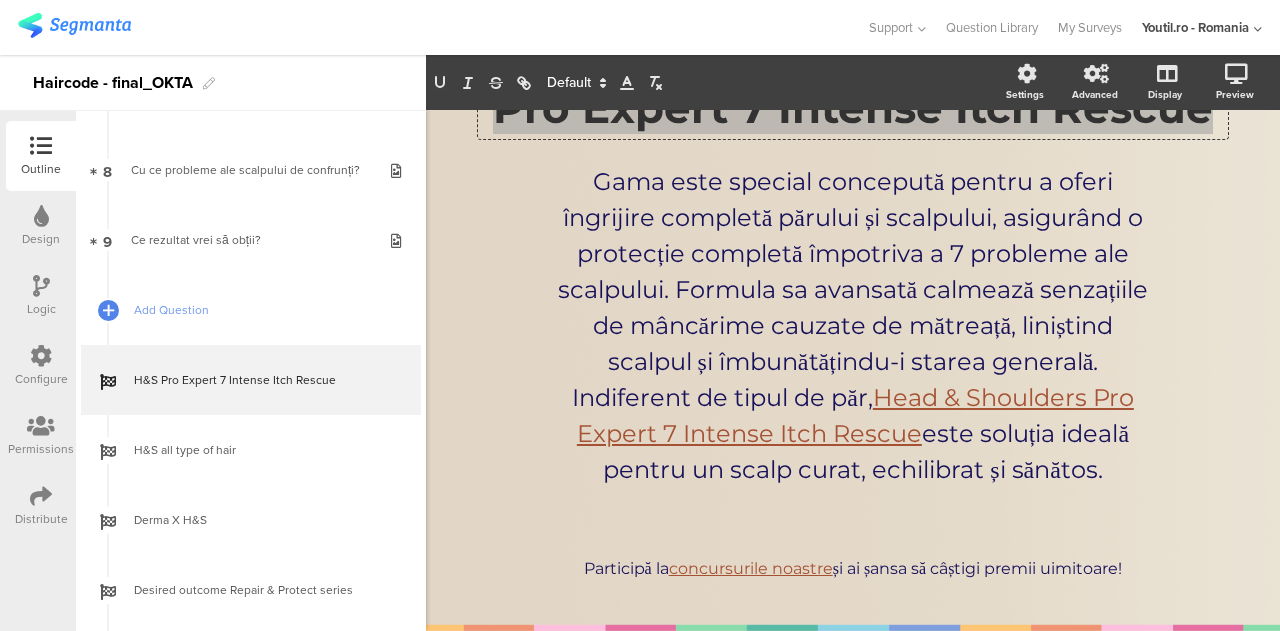scroll, scrollTop: 429, scrollLeft: 0, axis: vertical 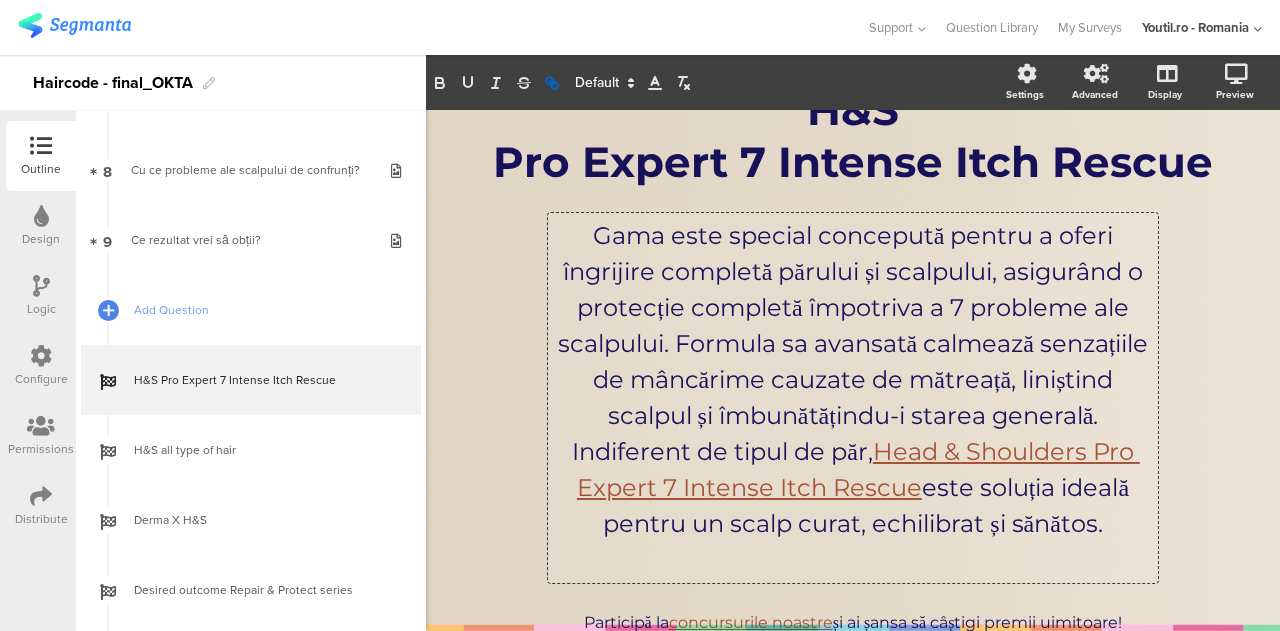 drag, startPoint x: 908, startPoint y: 571, endPoint x: 558, endPoint y: 219, distance: 496.39096 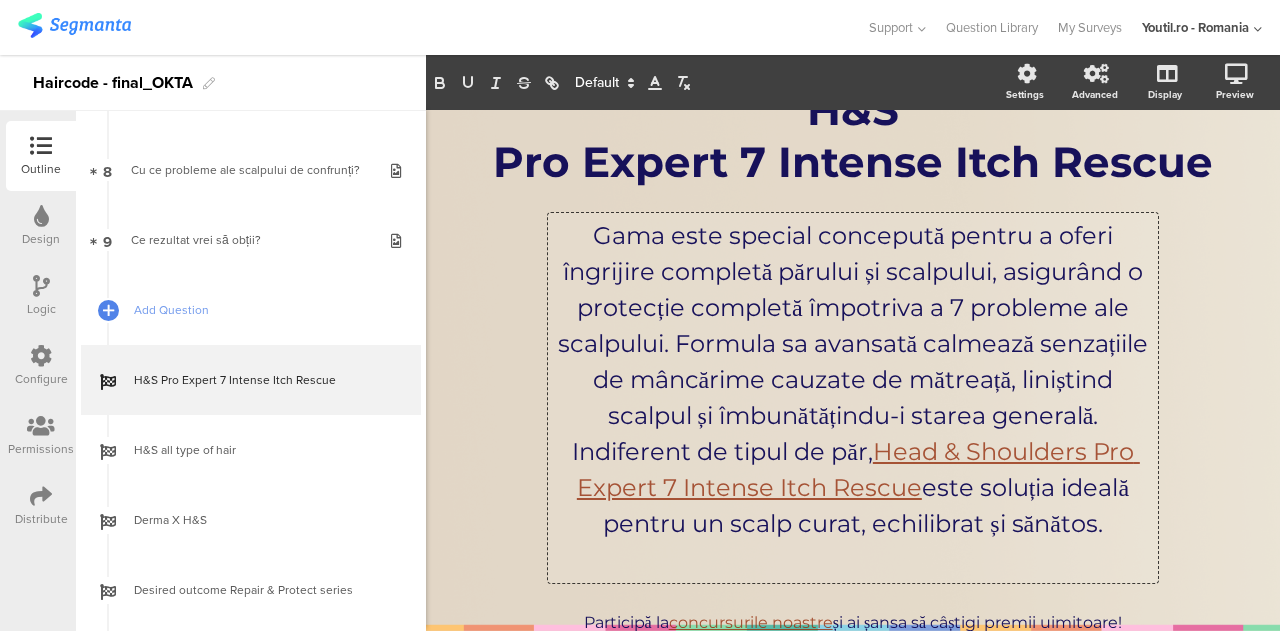 copy on "Gama este special concepută pentru a oferi îngrijire completă părului și scalpului, asigurând o protecție completă împotriva a 7 probleme ale scalpului. Formula sa avansată calmează senzațiile de mâncărime cauzate de mătreață, liniștind scalpul și îmbunătățindu-i starea generală. Indiferent de tipul de păr,  Head & Shoulders Pro Expert 7 Intense Itch Rescue  este soluția ideală pentru un scalp curat, echilibrat și sănătos." 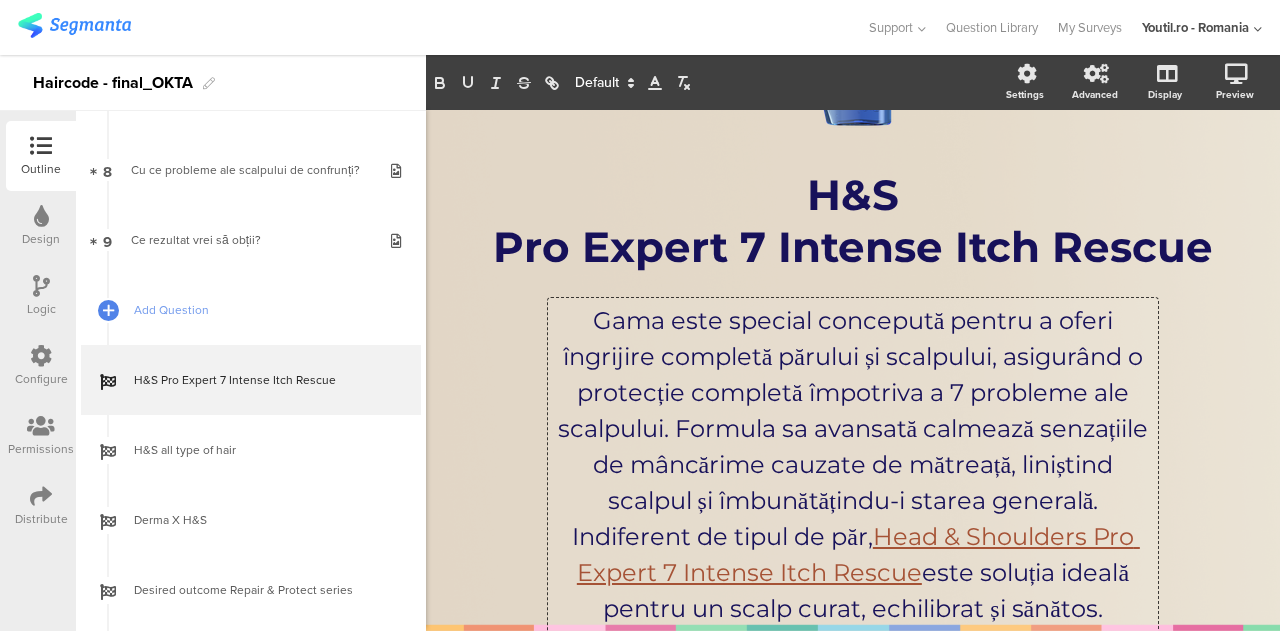scroll, scrollTop: 272, scrollLeft: 0, axis: vertical 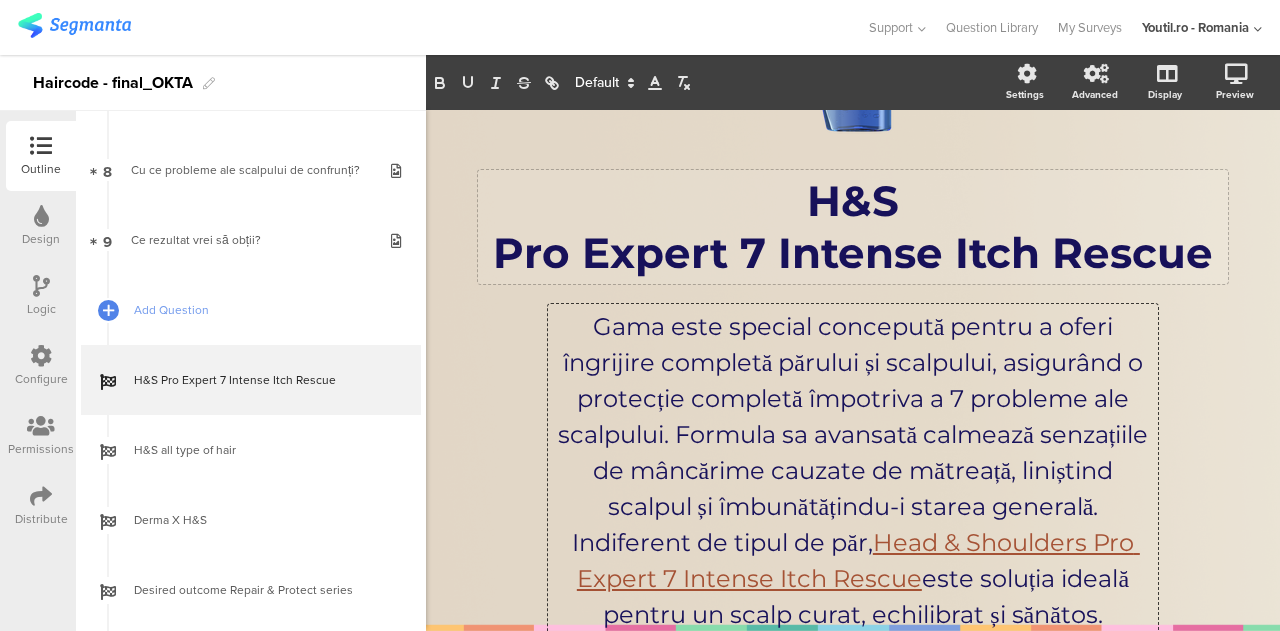 click on "H&S Pro Expert 7 Intense Itch Rescue
H&S Pro Expert 7 Intense Itch Rescue" 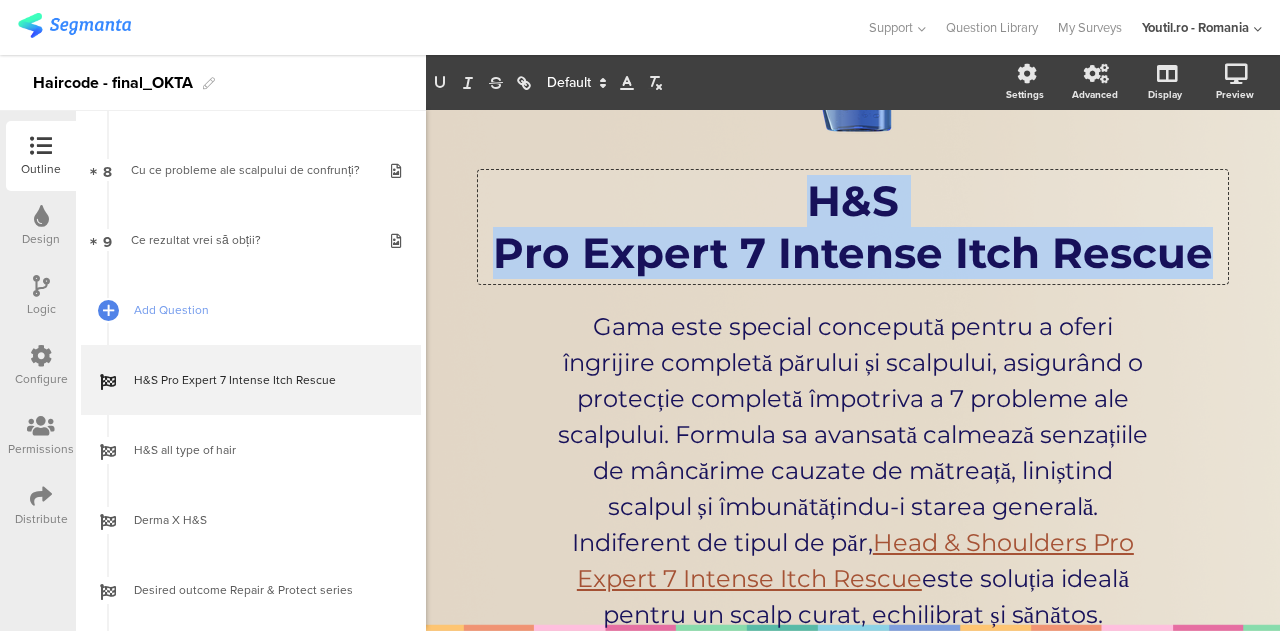 drag, startPoint x: 1202, startPoint y: 251, endPoint x: 661, endPoint y: 202, distance: 543.2145 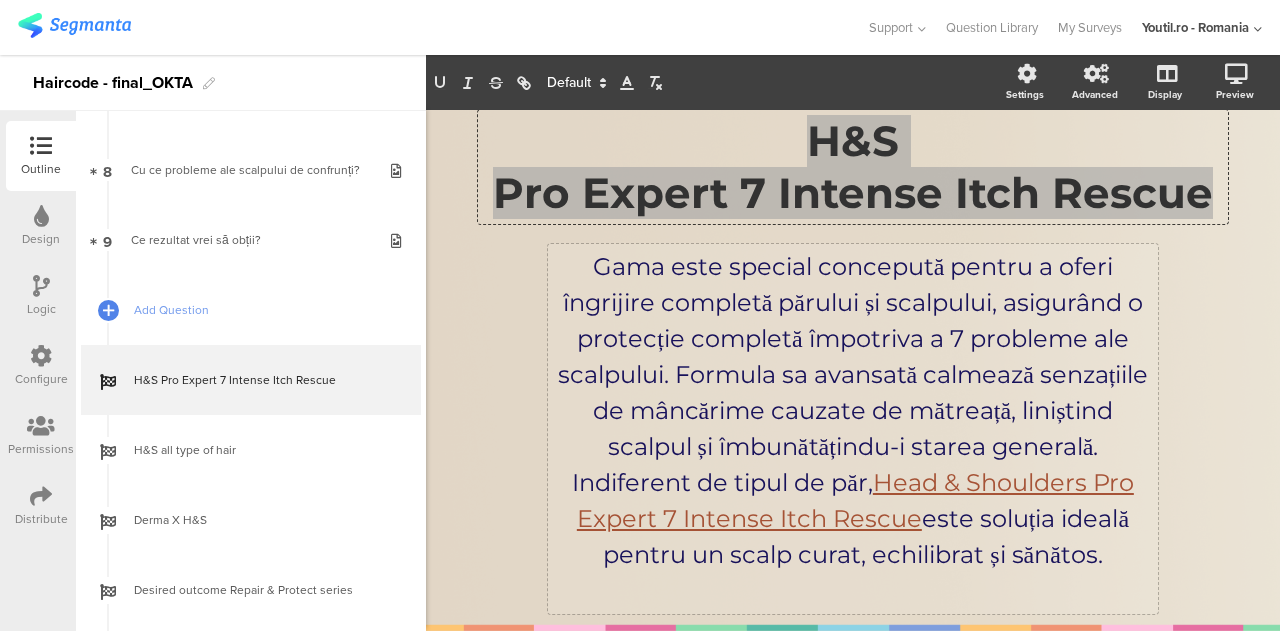 scroll, scrollTop: 335, scrollLeft: 0, axis: vertical 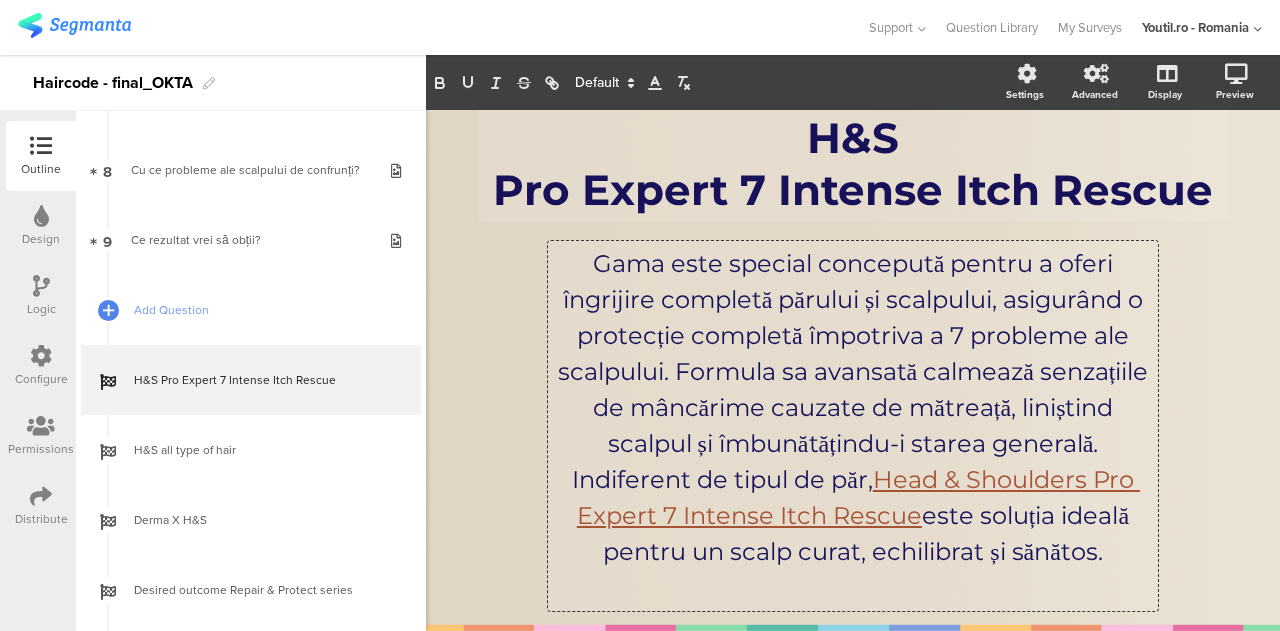 drag, startPoint x: 905, startPoint y: 589, endPoint x: 876, endPoint y: 580, distance: 30.364452 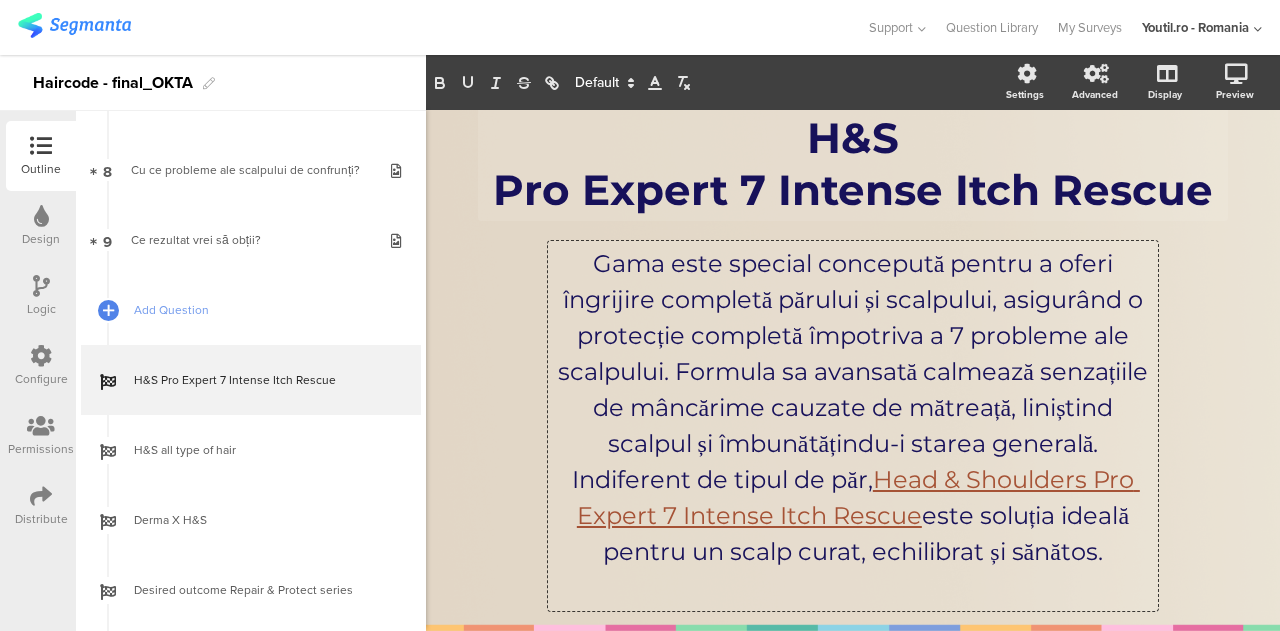 click on "Gama este special concepută pentru a oferi îngrijire completă părului și scalpului, asigurând o protecție completă împotriva a 7 probleme ale scalpului. Formula sa avansată calmează senzațiile de mâncărime cauzate de mătreață, liniștind scalpul și îmbunătățindu-i starea generală. Indiferent de tipul de păr,  Head & Shoulders Pro Expert 7 Intense Itch Rescue  este soluția ideală pentru un scalp curat, echilibrat și sănătos.
Gama este special concepută pentru a oferi îngrijire completă părului și scalpului, asigurând o protecție completă împotriva a 7 probleme ale scalpului. Formula sa avansată calmează senzațiile de mâncărime cauzate de mătreață, liniștind scalpul și îmbunătățindu-i starea generală. Indiferent de tipul de păr,  Head & Shoulders Pro Expert 7 Intense Itch Rescue  este soluția ideală pentru un scalp curat, echilibrat și sănătos.
Head & Shoulders Pro Expert 7 Intense Itch Rescue" 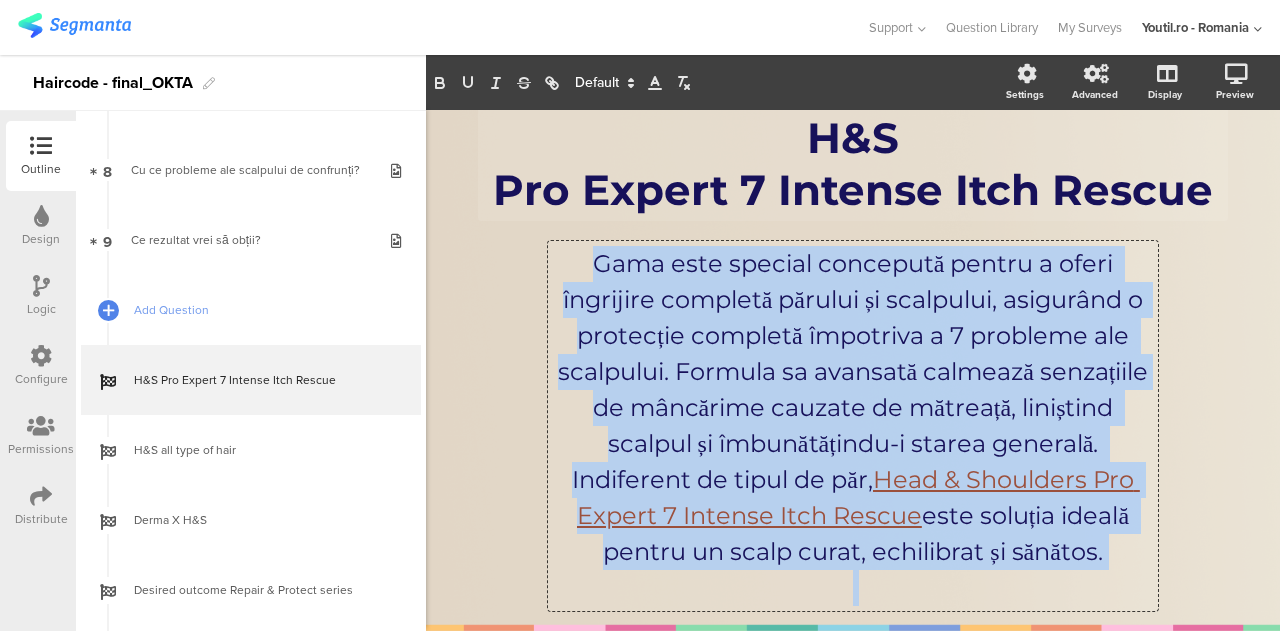 click on "Gama este special concepută pentru a oferi îngrijire completă părului și scalpului, asigurând o protecție completă împotriva a 7 probleme ale scalpului. Formula sa avansată calmează senzațiile de mâncărime cauzate de mătreață, liniștind scalpul și îmbunătățindu-i starea generală. Indiferent de tipul de păr,  Head & Shoulders Pro Expert 7 Intense Itch Rescue  este soluția ideală pentru un scalp curat, echilibrat și sănătos." 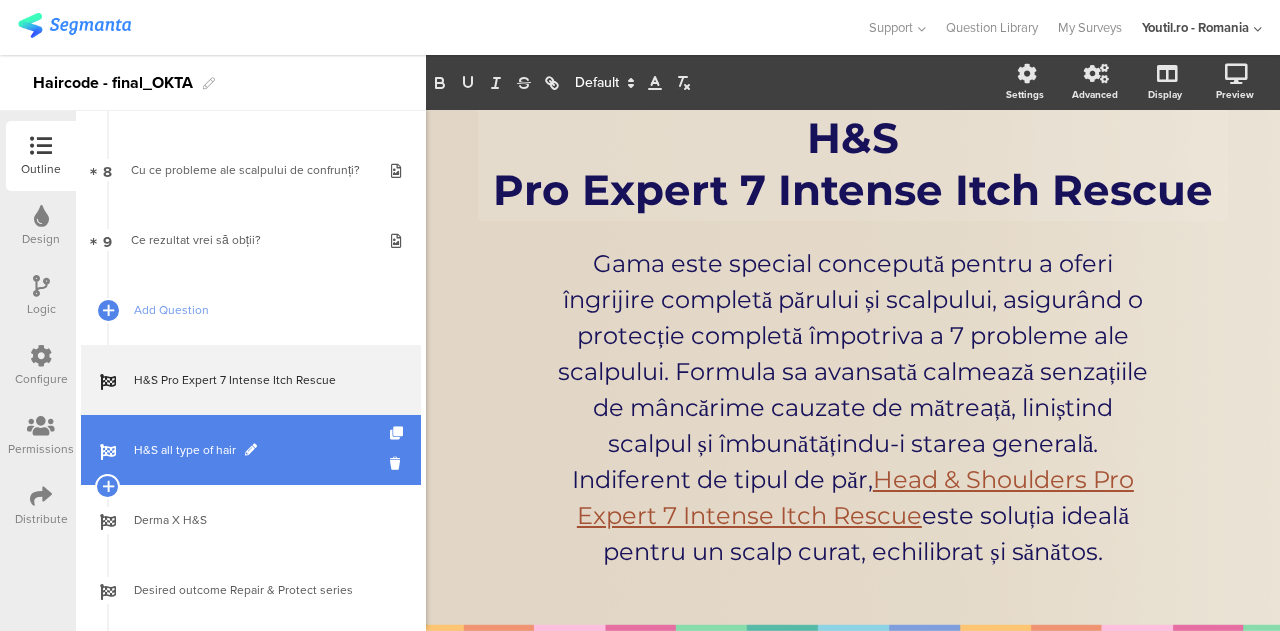 click on "H&S all type of hair" at bounding box center (262, 450) 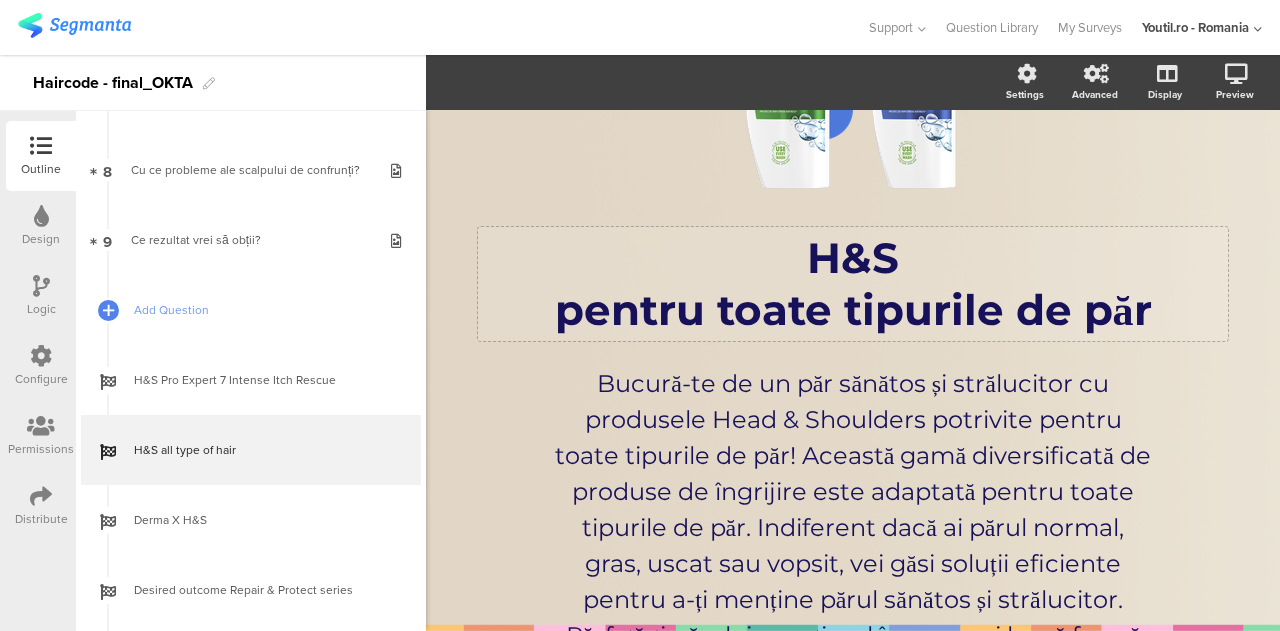 scroll, scrollTop: 223, scrollLeft: 0, axis: vertical 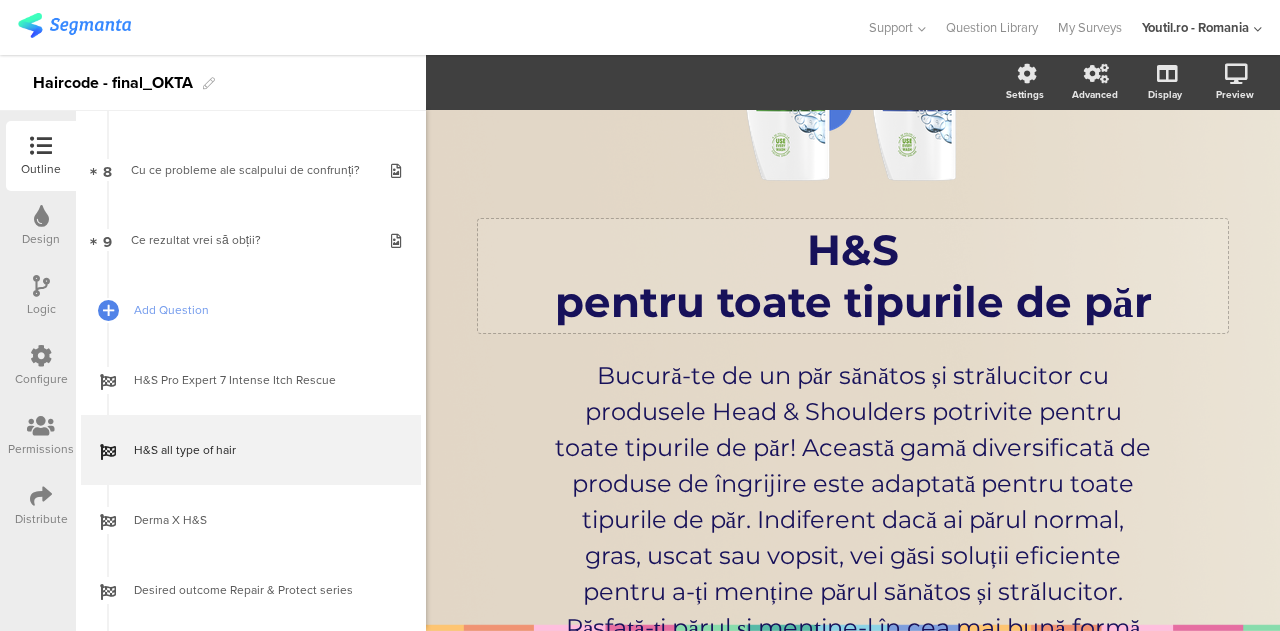 click on "/
H&S  pentru toate tipurile de păr
H&S  pentru toate tipurile de păr
Bucură-te de un păr sănătos și strălucitor cu produsele Head & Shoulders potrivite pentru toate tipurile de păr! Această gamă diversificată de produse de îngrijire este adaptată pentru toate tipurile de păr. Indiferent dacă ai părul normal, gras, uscat sau vopsit, vei găsi soluții eficiente pentru a-ți menține părul sănătos și strălucitor. Răsfață-ți părul și menține-l în cea mai bună formă posibilă cu produsele  Head&Shoulders .
Head&Shoulders .
Participă la  concursurile noastre  și ai șansa să câștigi premii uimitoare!
Participă la  concursurile noastre  și ai șansa să câștigi premii uimitoare!" 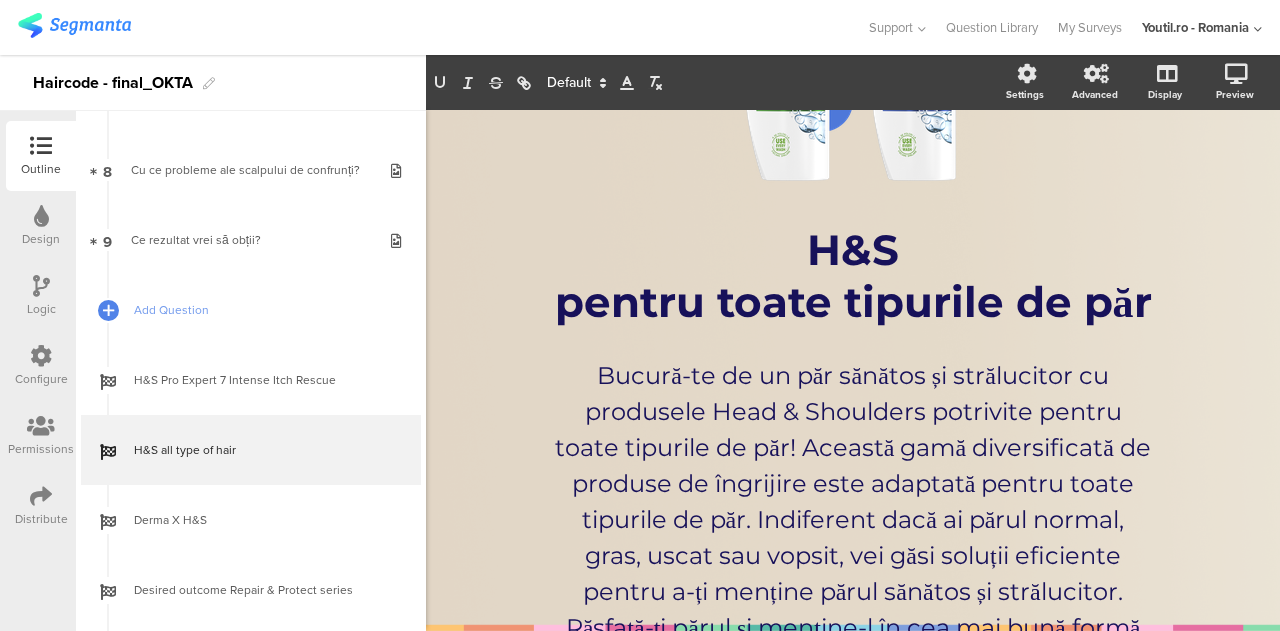 scroll, scrollTop: 120, scrollLeft: 0, axis: vertical 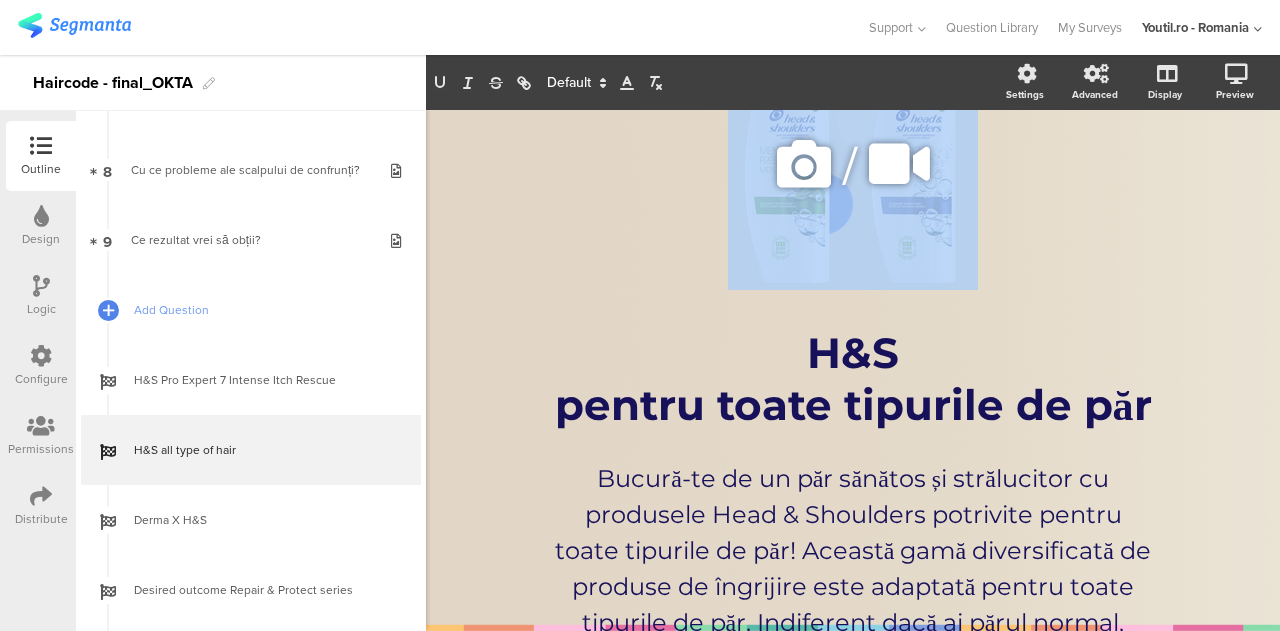 click on "/" 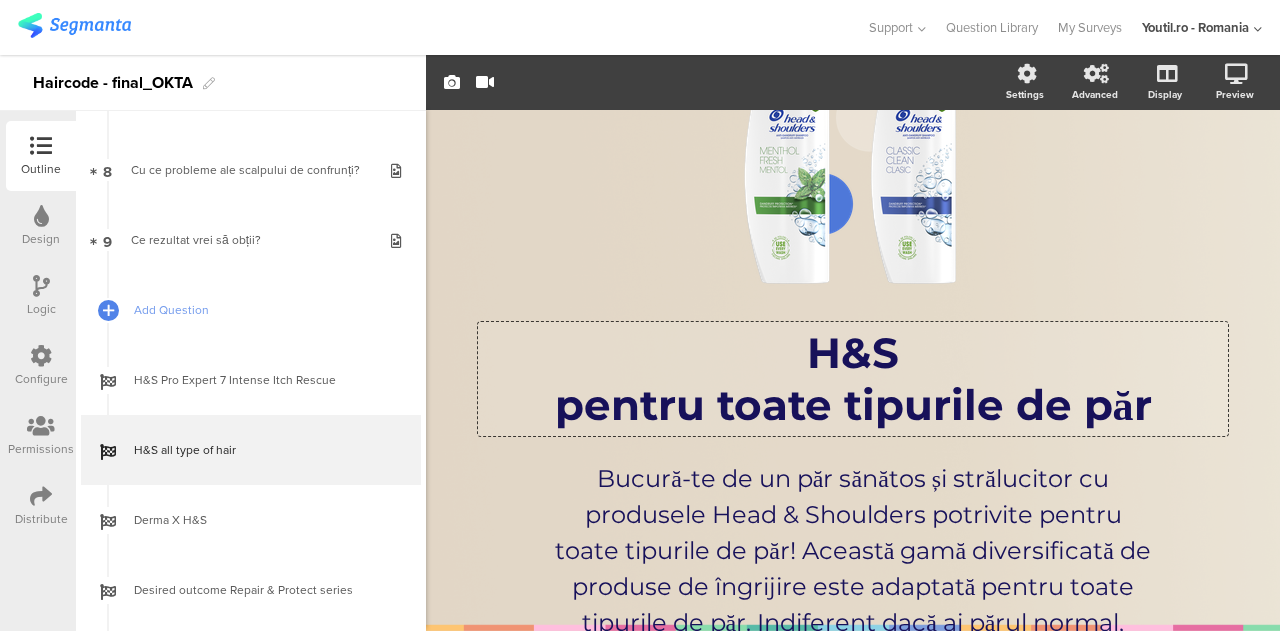 click on "H&S  pentru toate tipurile de păr
H&S  pentru toate tipurile de păr
H&S  pentru toate tipurile de păr" 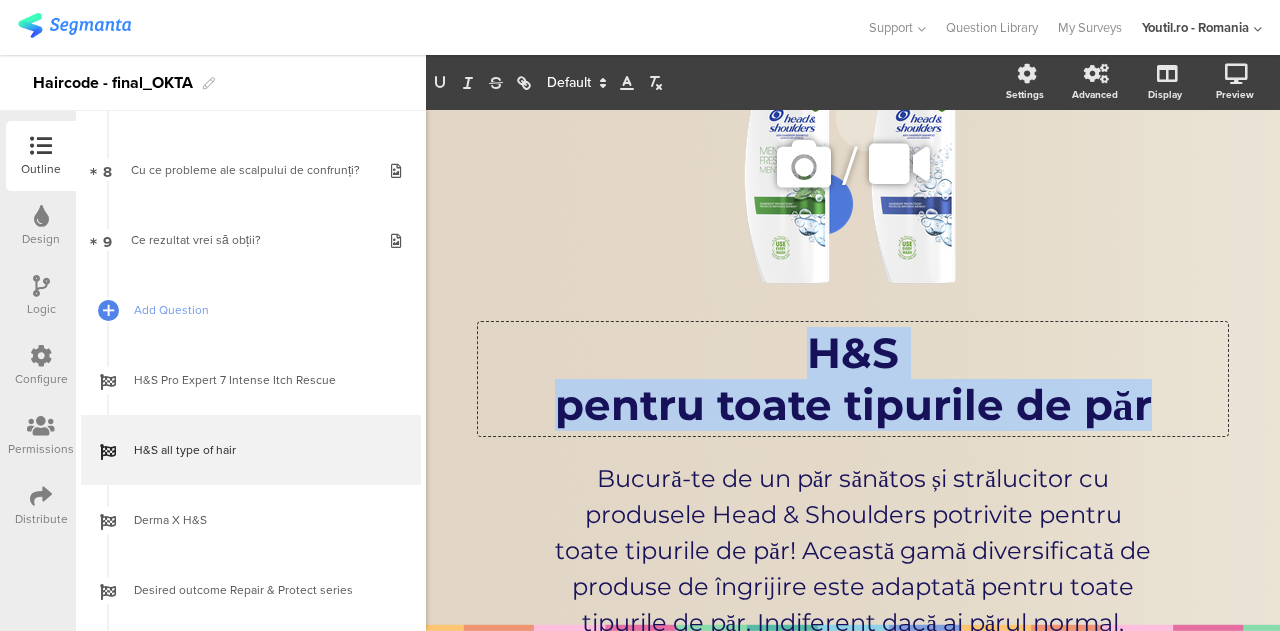 drag, startPoint x: 1170, startPoint y: 405, endPoint x: 669, endPoint y: 311, distance: 509.7421 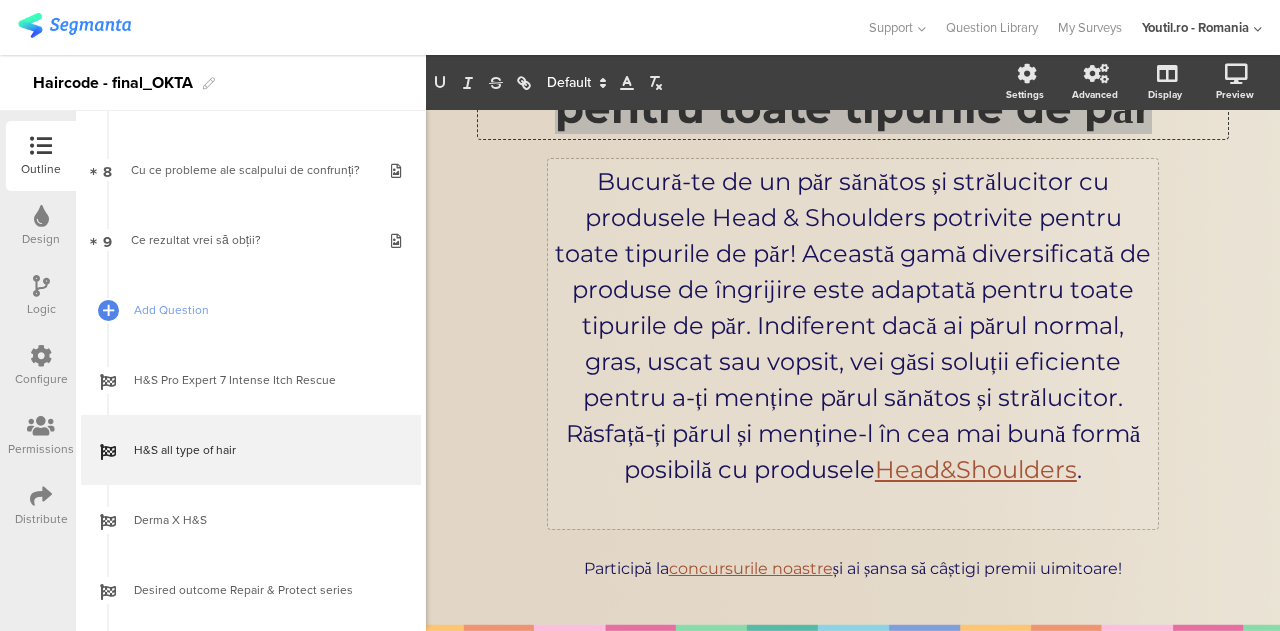 scroll, scrollTop: 425, scrollLeft: 0, axis: vertical 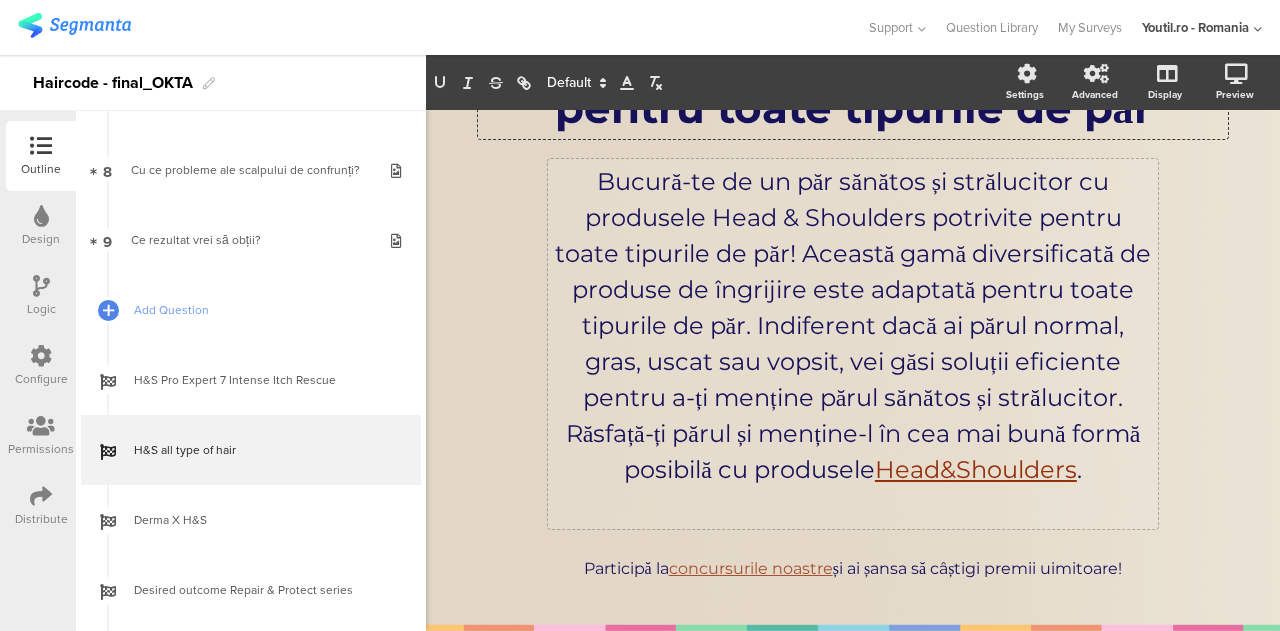 click on "Bucură-te de un păr sănătos și strălucitor cu produsele Head & Shoulders potrivite pentru toate tipurile de păr! Această gamă diversificată de produse de îngrijire este adaptată pentru toate tipurile de păr. Indiferent dacă ai părul normal, gras, uscat sau vopsit, vei găsi soluții eficiente pentru a-ți menține părul sănătos și strălucitor. Răsfață-ți părul și menține-l în cea mai bună formă posibilă cu produsele  Head&Shoulders .
Bucură-te de un păr sănătos și strălucitor cu produsele Head & Shoulders potrivite pentru toate tipurile de păr! Această gamă diversificată de produse de îngrijire este adaptată pentru toate tipurile de păr. Indiferent dacă ai părul normal, gras, uscat sau vopsit, vei găsi soluții eficiente pentru a-ți menține părul sănătos și strălucitor. Răsfață-ți părul și menține-l în cea mai bună formă posibilă cu produsele  Head&Shoulders ." 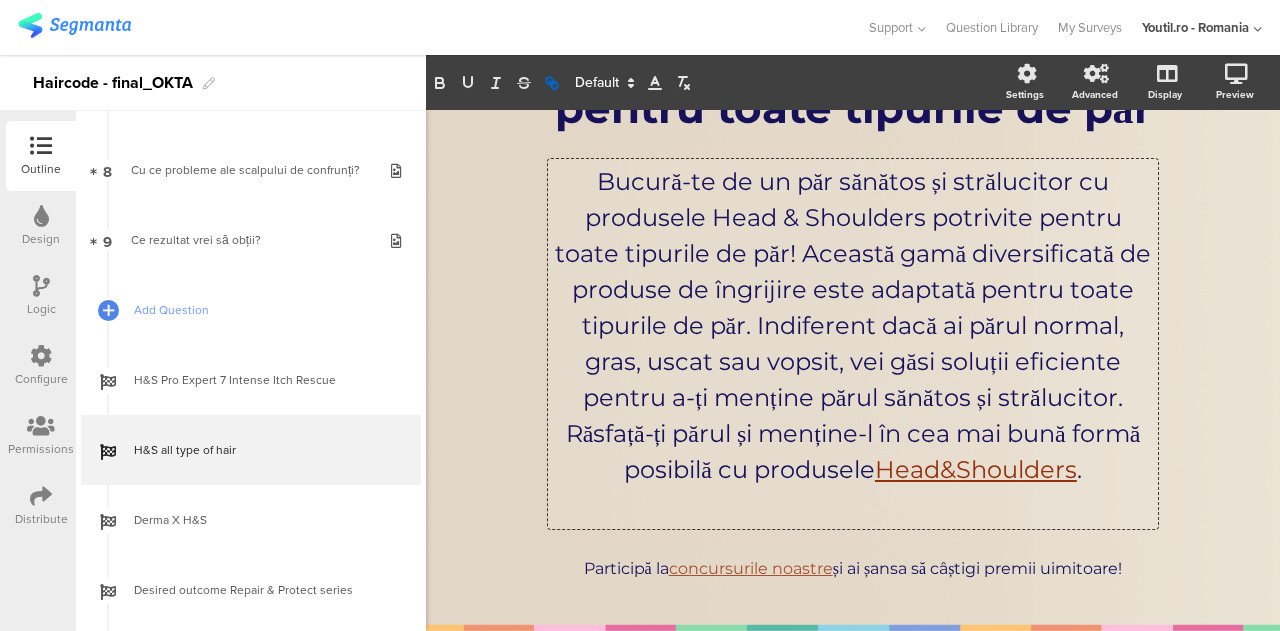 click on "Head&Shoulders" 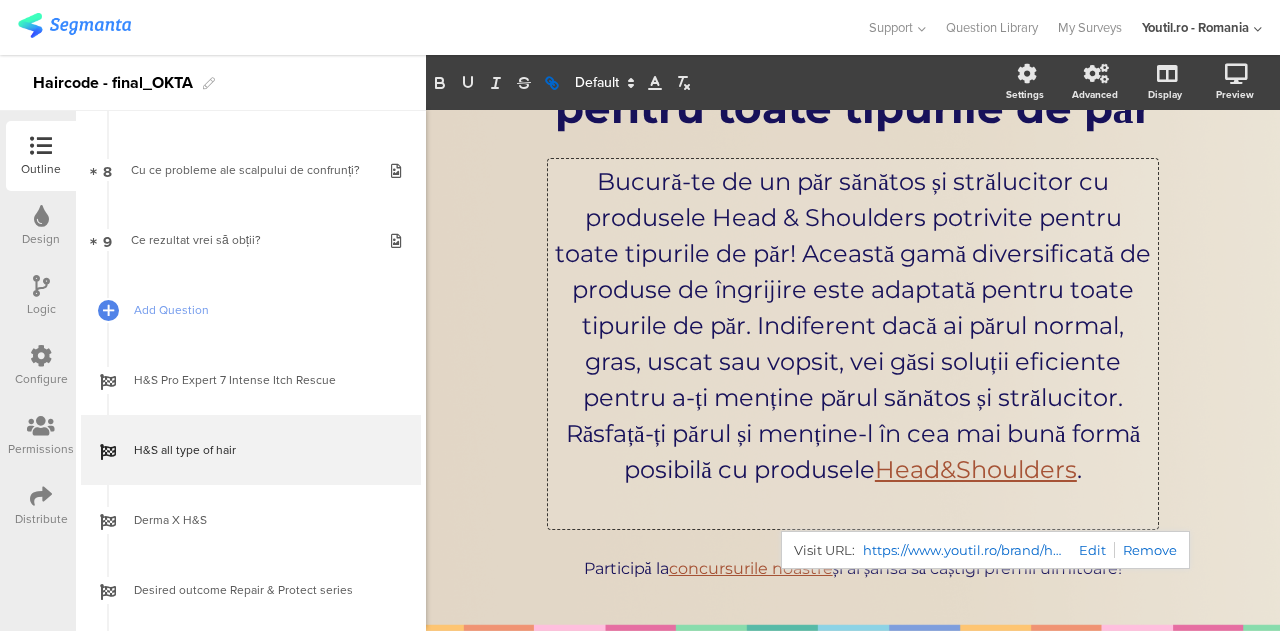 click on "https://www.youtil.ro/brand/head-and-shoulders?BrandCode=sampon-scalp-normal" 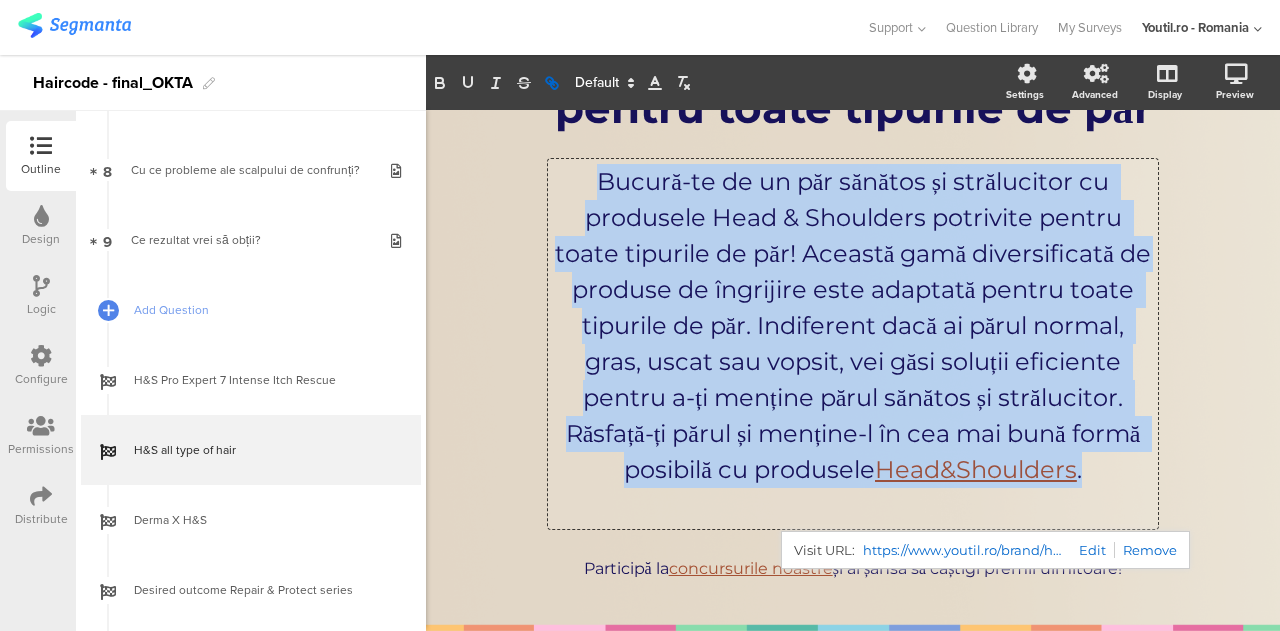 drag, startPoint x: 582, startPoint y: 172, endPoint x: 974, endPoint y: 503, distance: 513.05457 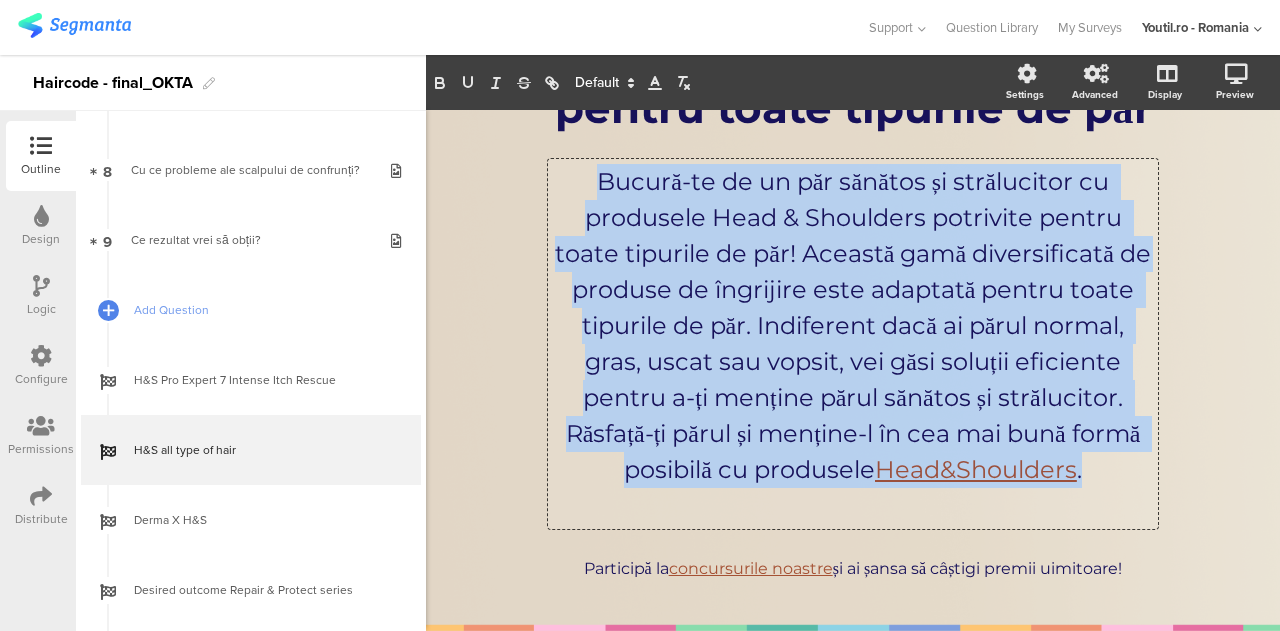 copy on "Bucură-te de un păr sănătos și strălucitor cu produsele Head & Shoulders potrivite pentru toate tipurile de păr! Această gamă diversificată de produse de îngrijire este adaptată pentru toate tipurile de păr. Indiferent dacă ai părul normal, gras, uscat sau vopsit, vei găsi soluții eficiente pentru a-ți menține părul sănătos și strălucitor. Răsfață-ți părul și menține-l în cea mai bună formă posibilă cu produsele  Head&Shoulders ." 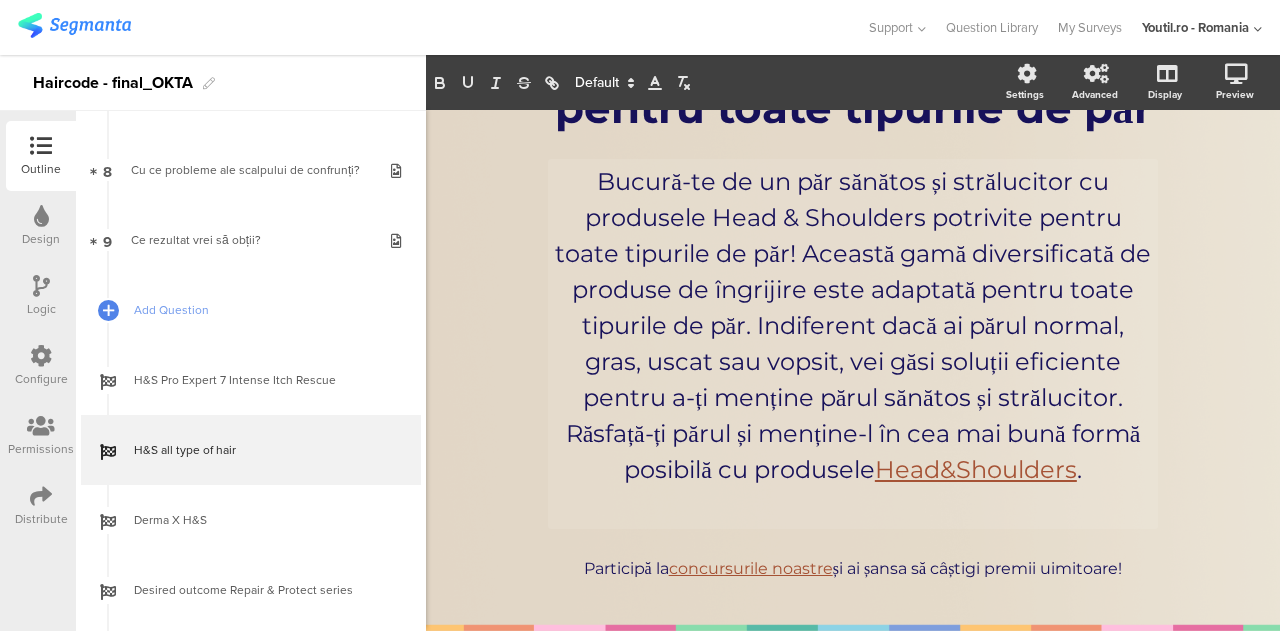 click on "/
H&S  pentru toate tipurile de păr
H&S  pentru toate tipurile de păr
Bucură-te de un păr sănătos și strălucitor cu produsele Head & Shoulders potrivite pentru toate tipurile de păr! Această gamă diversificată de produse de îngrijire este adaptată pentru toate tipurile de păr. Indiferent dacă ai părul normal, gras, uscat sau vopsit, vei găsi soluții eficiente pentru a-ți menține părul sănătos și strălucitor. Răsfață-ți părul și menține-l în cea mai bună formă posibilă cu produsele  Head&Shoulders .
Head&Shoulders .
Participă la  concursurile noastre  și ai șansa să câștigi premii uimitoare!
Participă la  concursurile noastre  și ai șansa să câștigi premii uimitoare!" 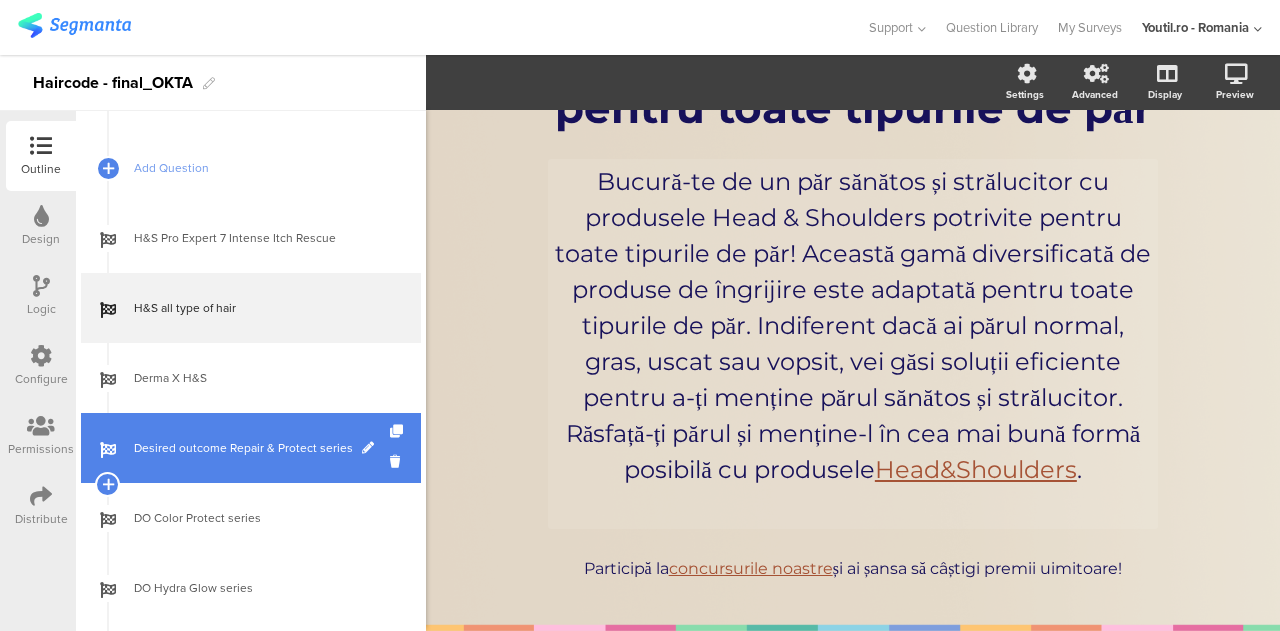 scroll, scrollTop: 700, scrollLeft: 0, axis: vertical 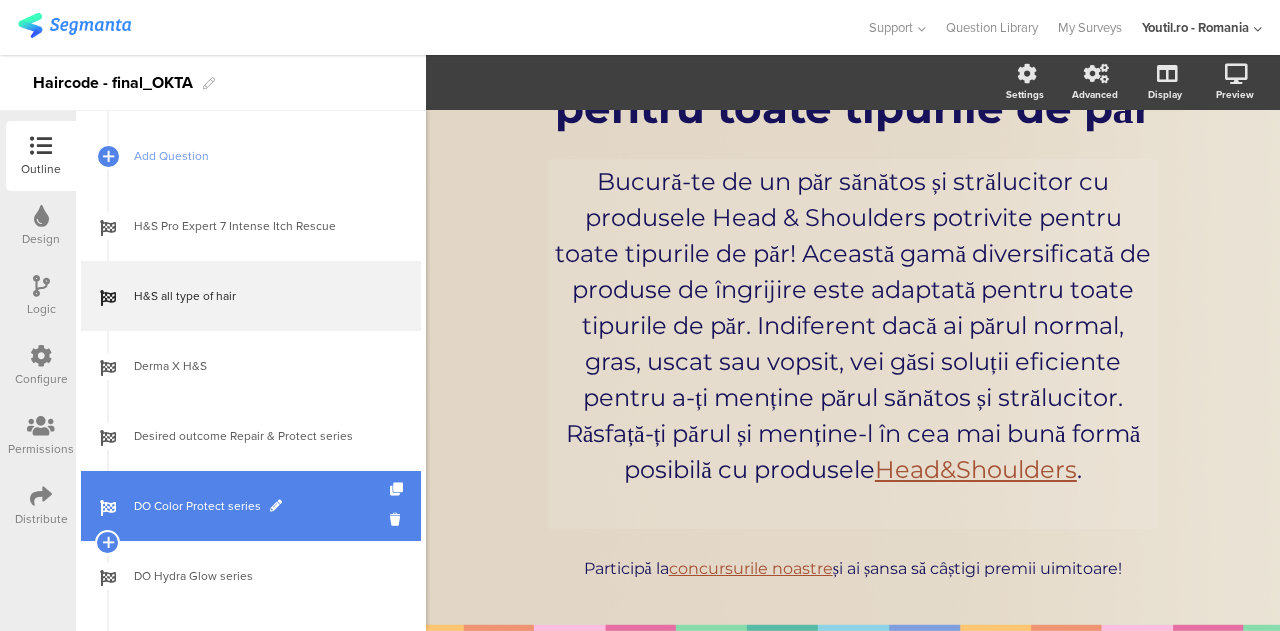 click on "DO Color Protect series" at bounding box center [262, 506] 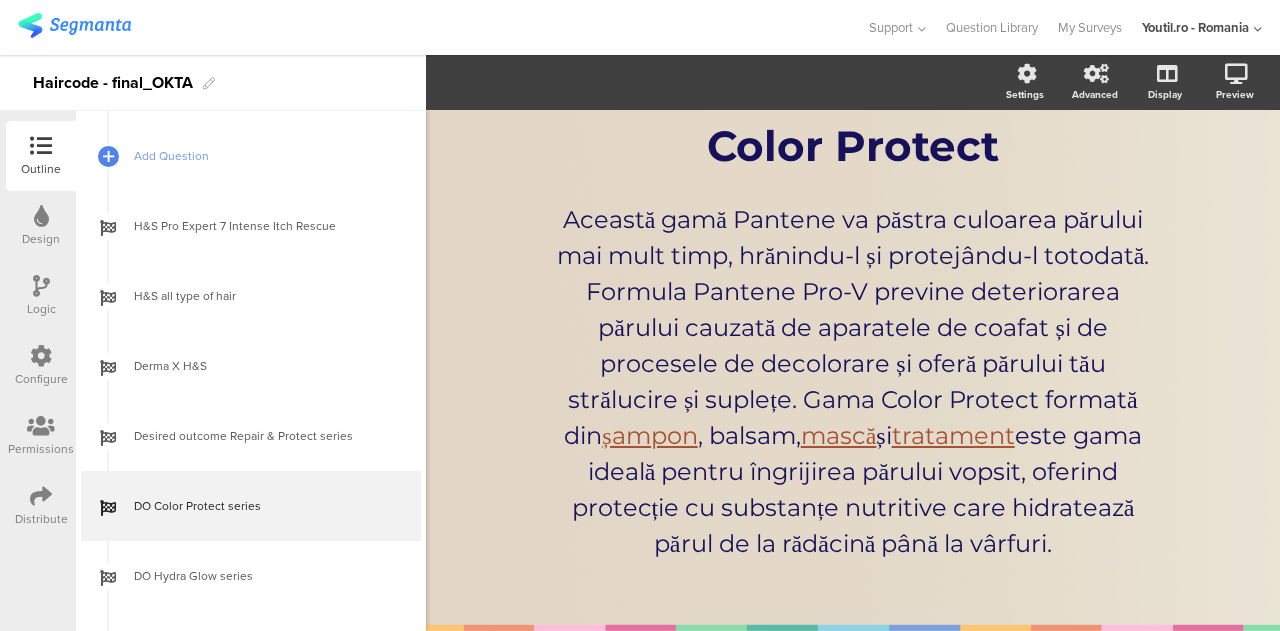 scroll, scrollTop: 380, scrollLeft: 0, axis: vertical 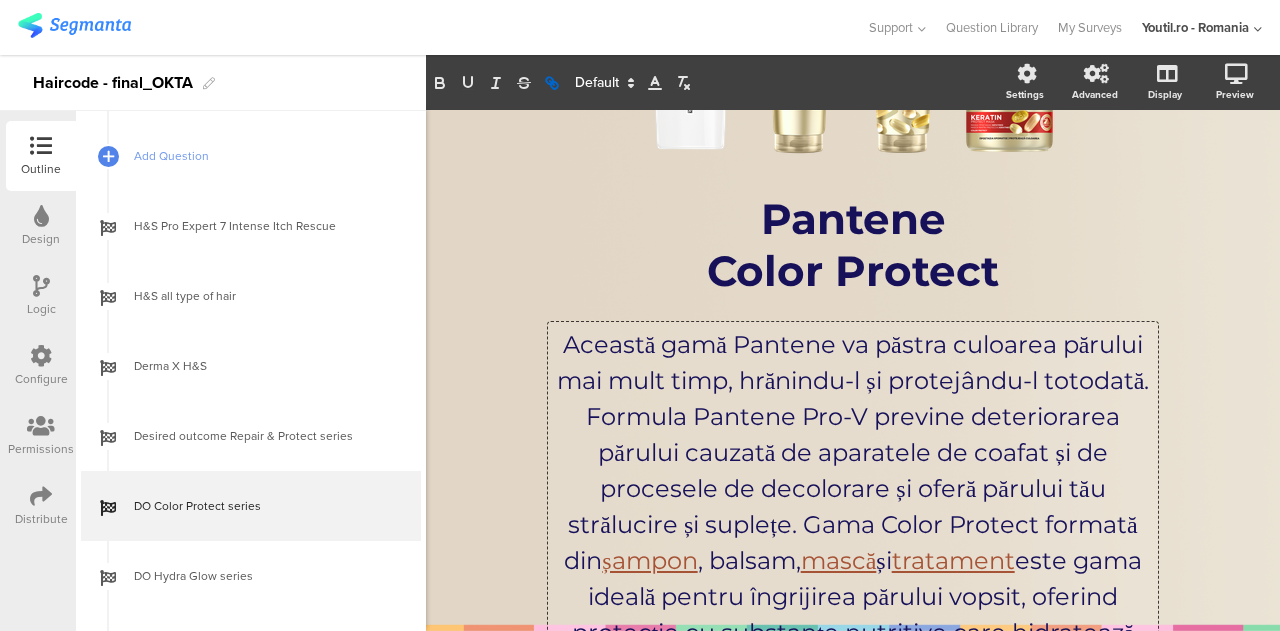 click on "Această gamă Pantene va păstra culoarea părului mai mult timp, hrănindu-l și protejându-l totodată. Formula Pantene Pro-V previne deteriorarea părului cauzată de aparatele de coafat și de procesele de decolorare și oferă părului tău strălucire și suplețe. Gama Color Protect formată din  șampon , balsam,  mască  și  tratament  este gama ideală pentru îngrijirea părului vopsit, oferind protecție cu substanțe nutritive care hidratează părul de la rădăcină până la vârfuri.
Această gamă Pantene va păstra culoarea părului mai mult timp, hrănindu-l și protejându-l totodată. Formula Pantene Pro-V previne deteriorarea părului cauzată de aparatele de coafat și de procesele de decolorare și oferă părului tău strălucire și suplețe. Gama Color Protect formată din  șampon , balsam,  mască  și  tratament
șampon , balsam,  mască  și  tratament" 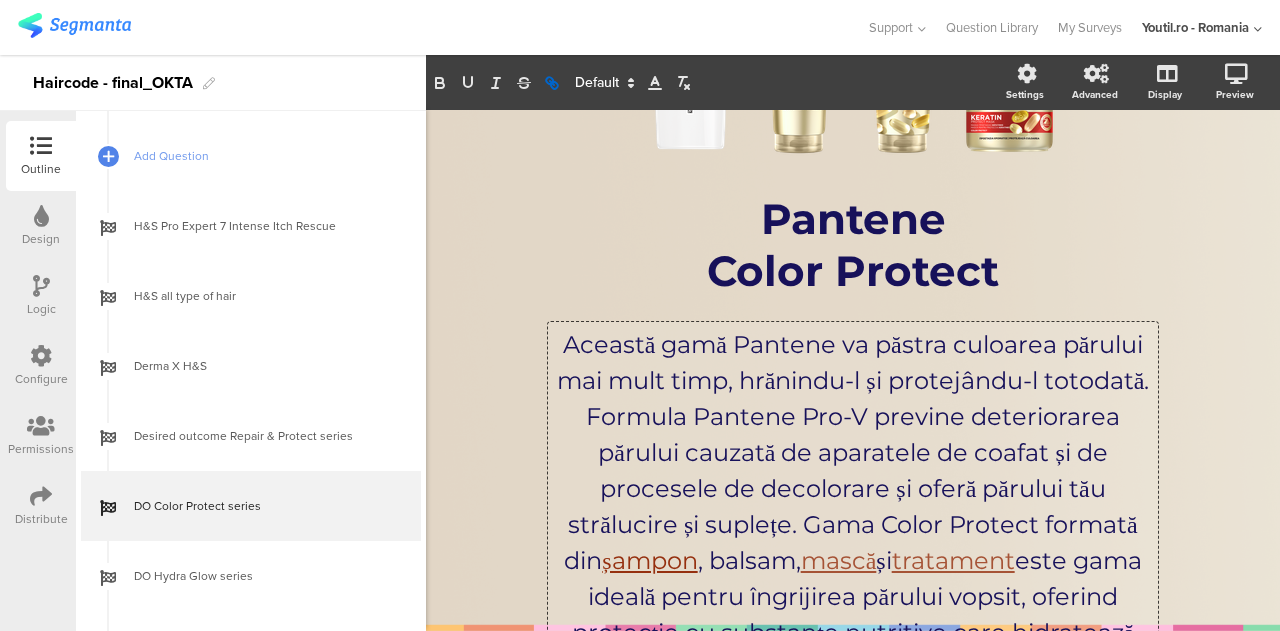 click on "șampon" 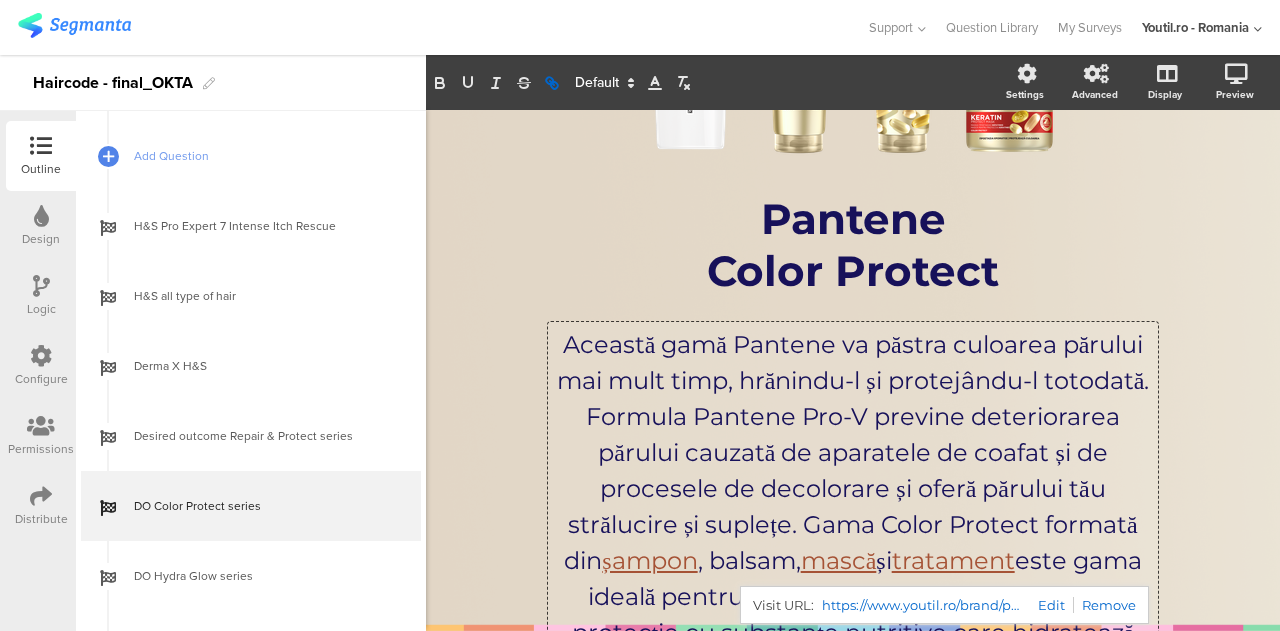 click on "https://www.youtil.ro/brand/pantene/beneficii-multiple/sampon-pantene-color-protect" 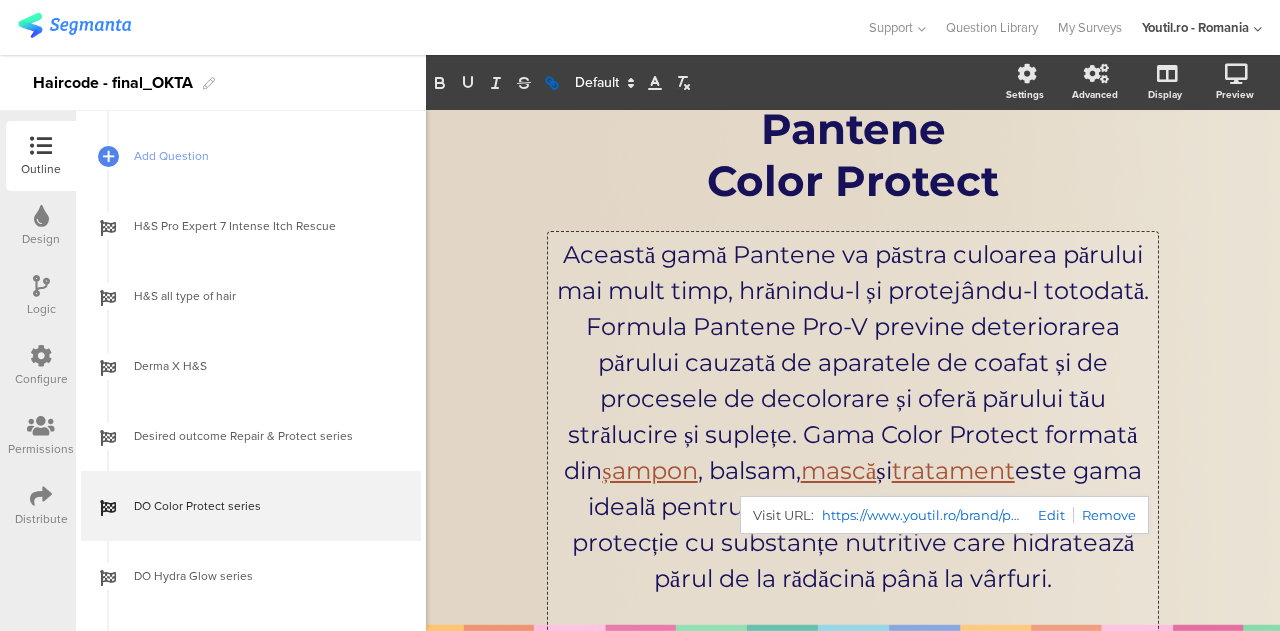 scroll, scrollTop: 351, scrollLeft: 0, axis: vertical 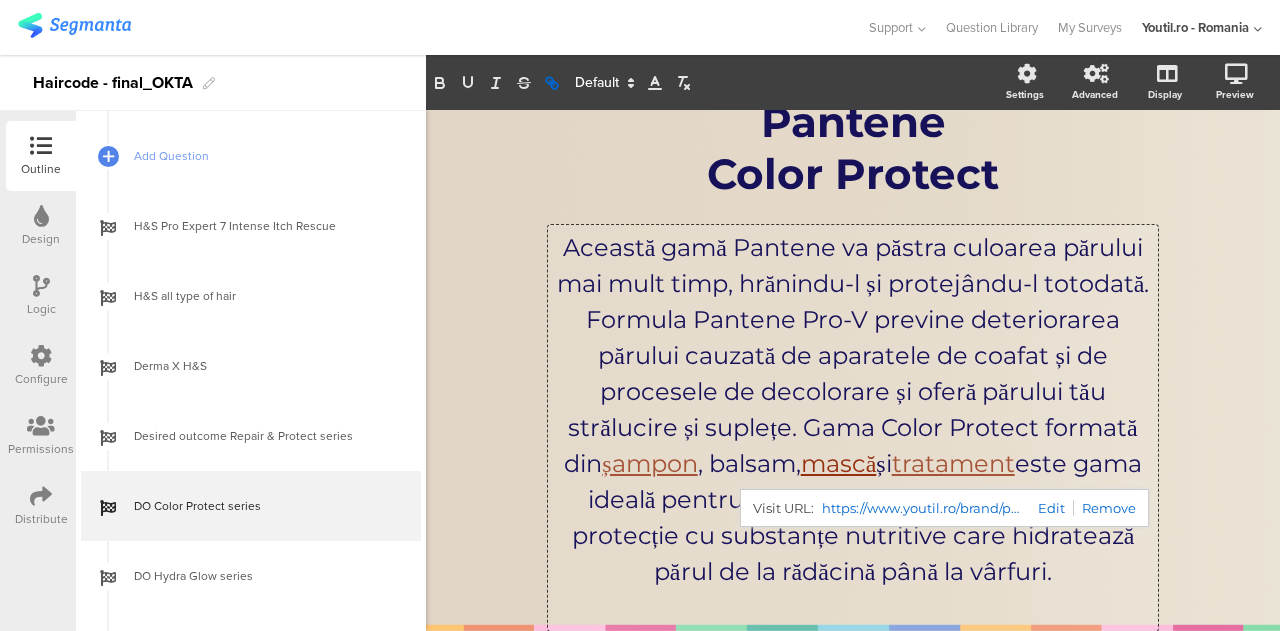 click on "mască" 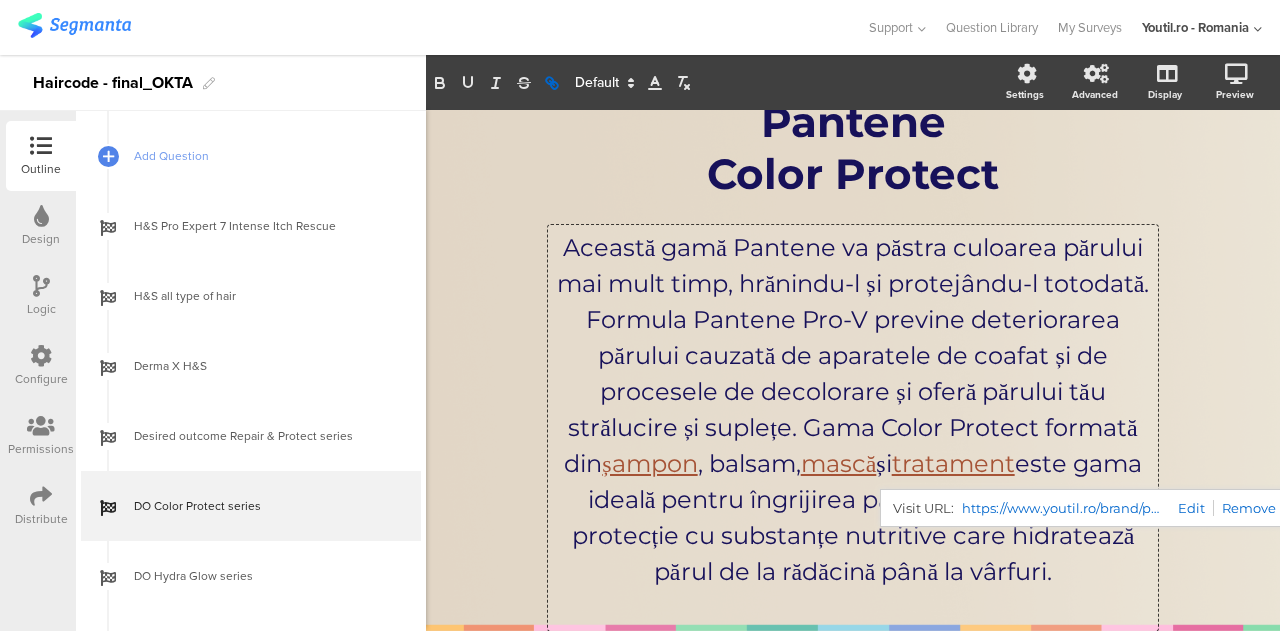 click on "https://www.youtil.ro/brand/pantene/beneficii-multiple/masca-pantene-color" 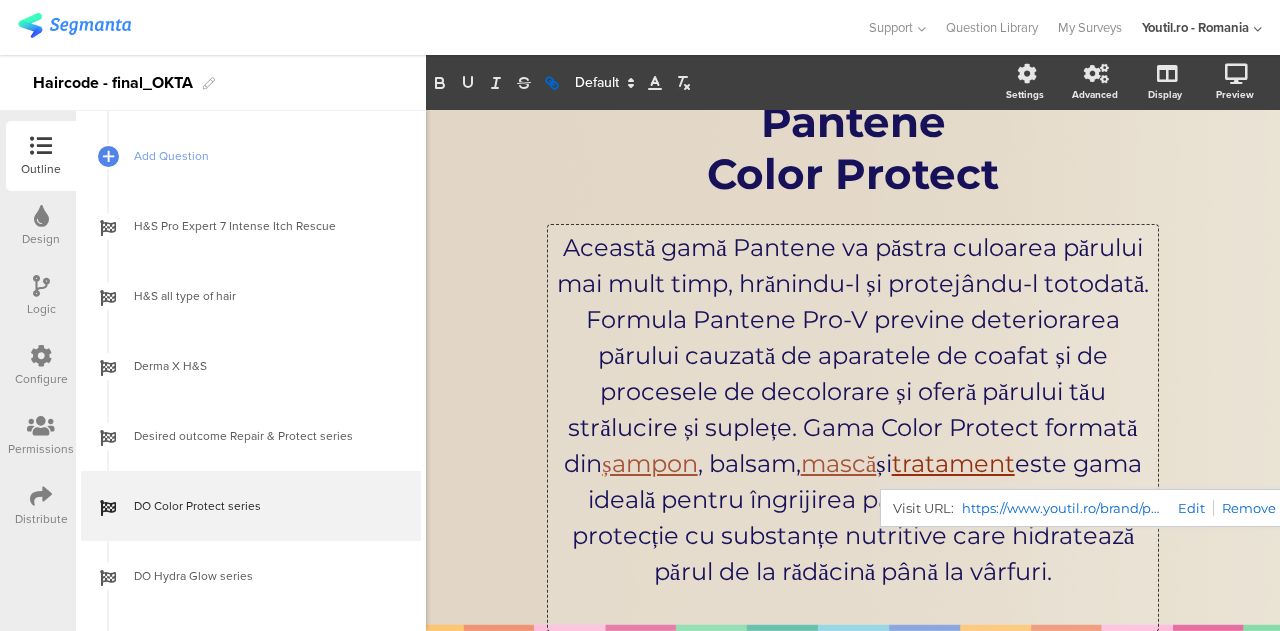 click on "tratament" 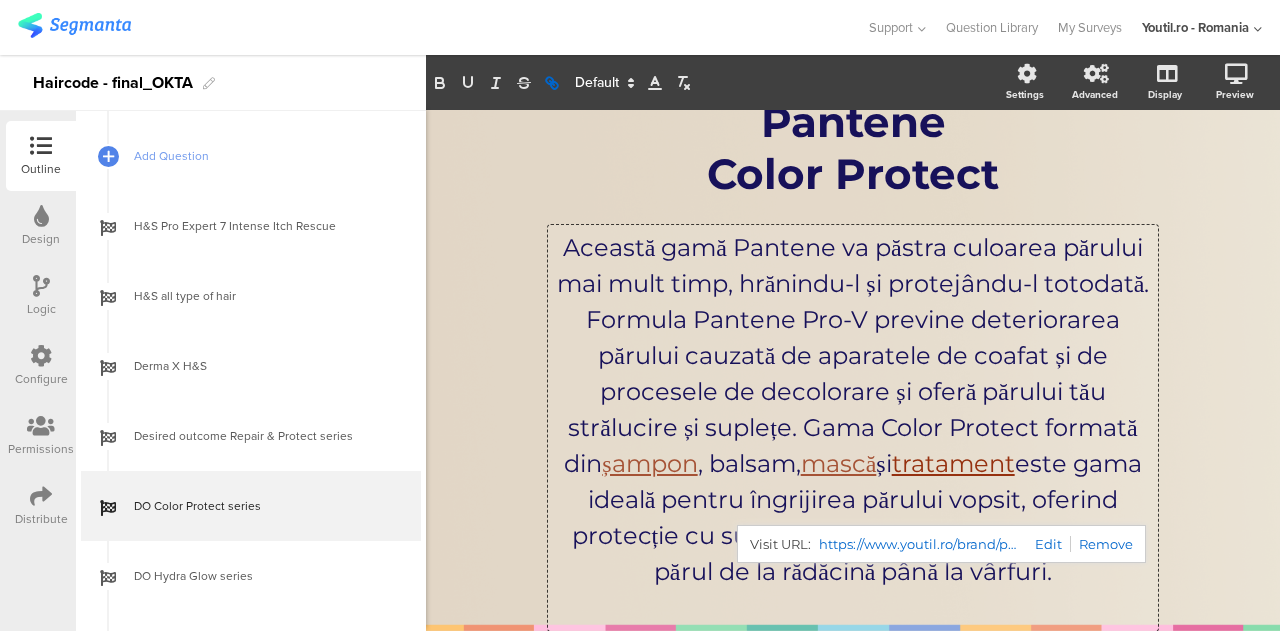 scroll, scrollTop: 359, scrollLeft: 0, axis: vertical 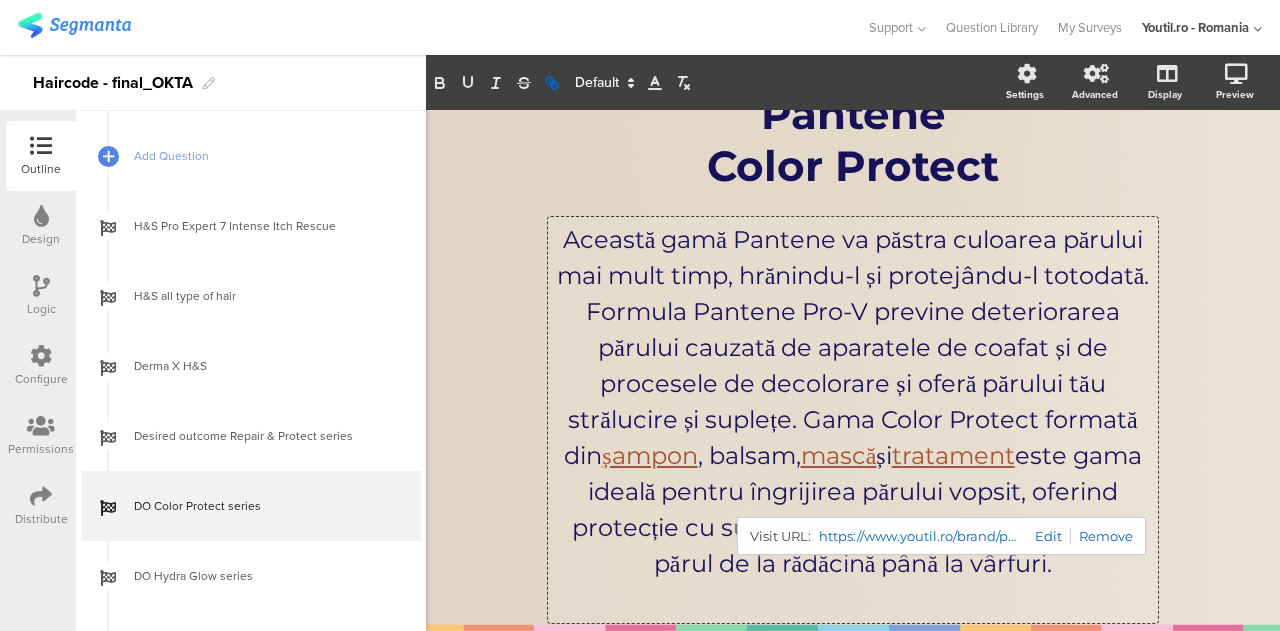 click on "https://www.youtil.ro/brand/pantene/beneficii-multiple/sampon-pantene-pro-v-miracles-lift-volume-fara-sulfati" 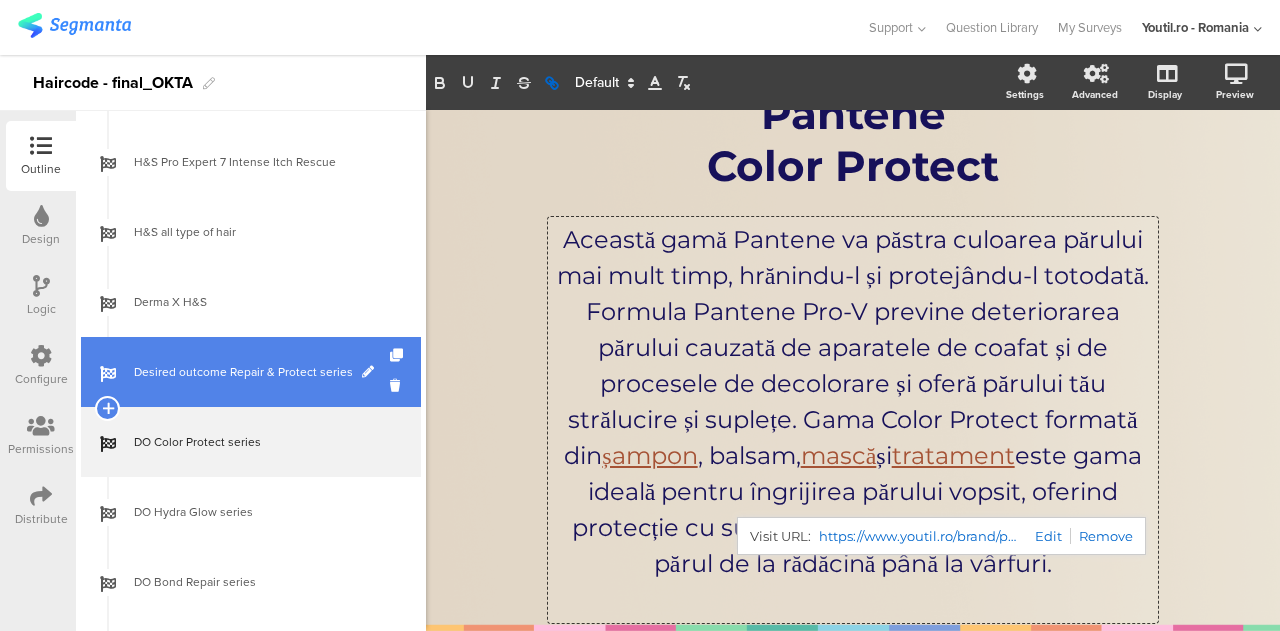 scroll, scrollTop: 864, scrollLeft: 0, axis: vertical 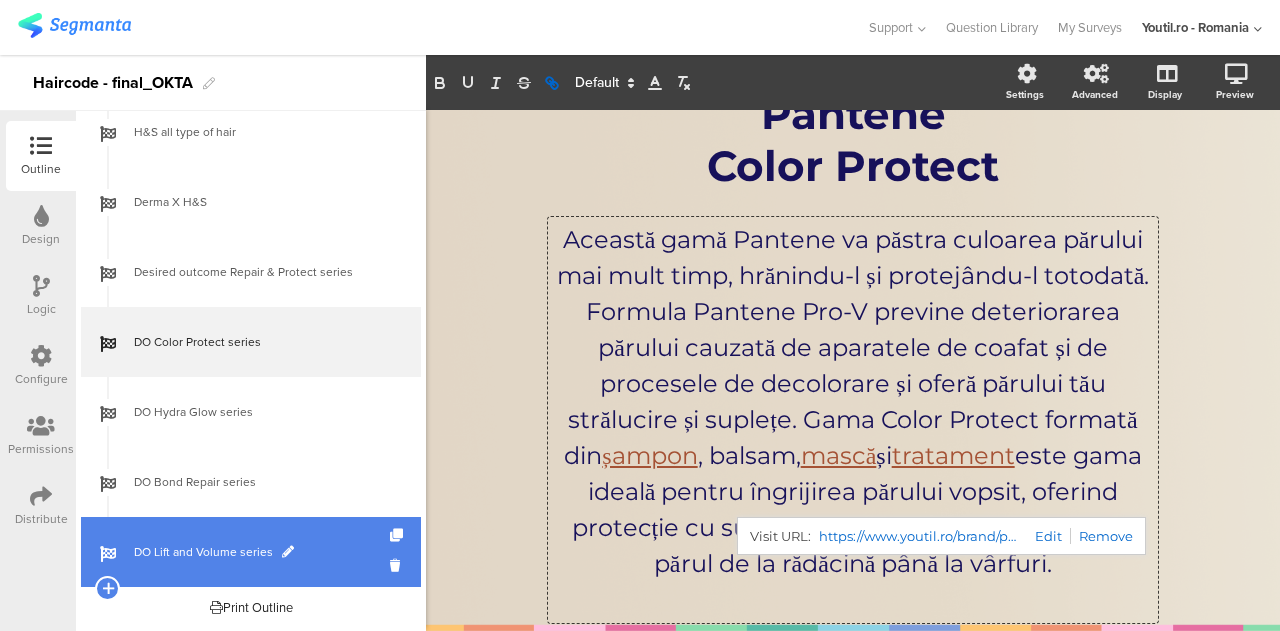 click on "DO Lift and Volume series" at bounding box center [251, 552] 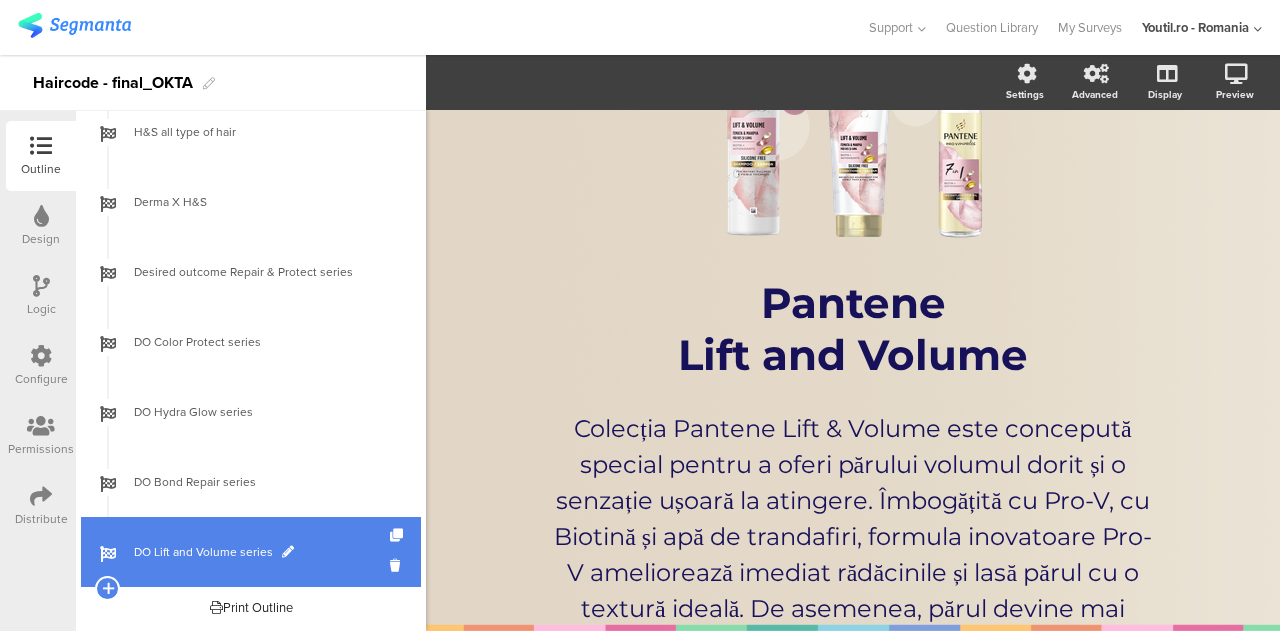 scroll, scrollTop: 352, scrollLeft: 0, axis: vertical 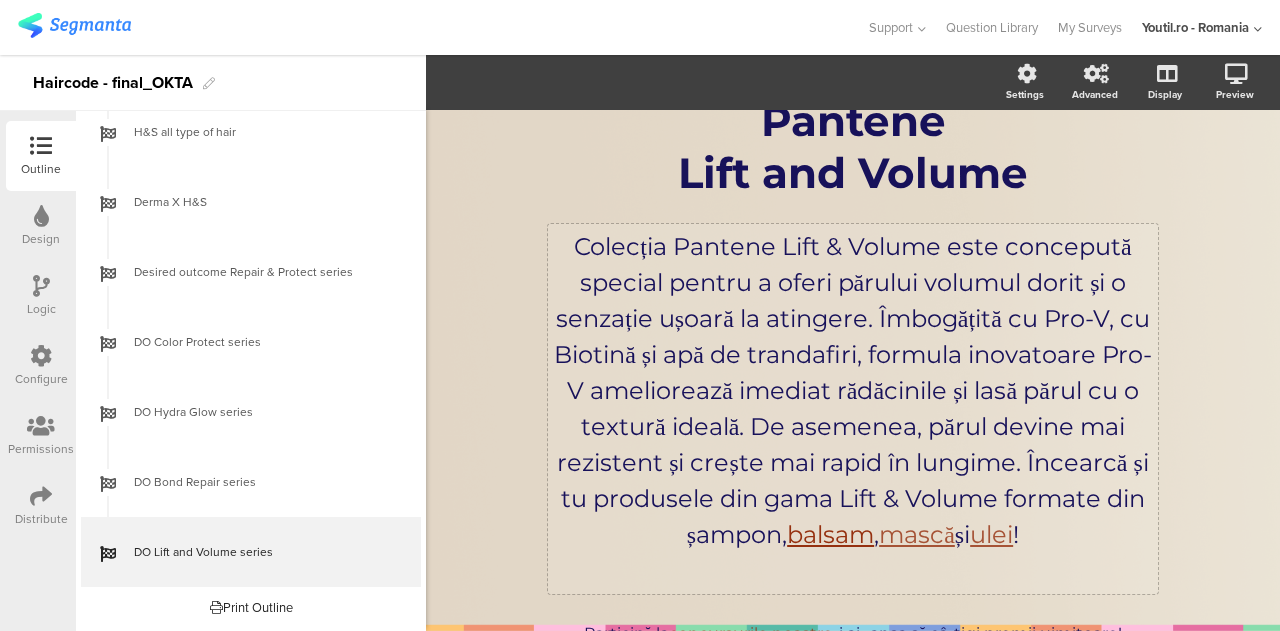 click on "/
Pantene Lift and Volume
Pantene Lift and Volume
Colecția Pantene Lift & Volume este concepută special pentru a oferi părului volumul dorit și o senzație ușoară la atingere. Îmbogățită cu Pro-V, cu Biotină și apă de trandafiri, formula inovatoare Pro-V ameliorează imediat rădăcinile și lasă părul cu o textură ideală. De asemenea, părul devine mai rezistent și crește mai rapid în lungime. Încearcă și tu produsele din gama Lift & Volume formate din șampon,  balsam ,  mască  și  ulei !
balsam ,  mască  și  ulei !
Participă la  concursurile noastre  și ai șansa să câștigi premii uimitoare!
Participă la  concursurile noastre  și ai șansa să câștigi premii uimitoare!" 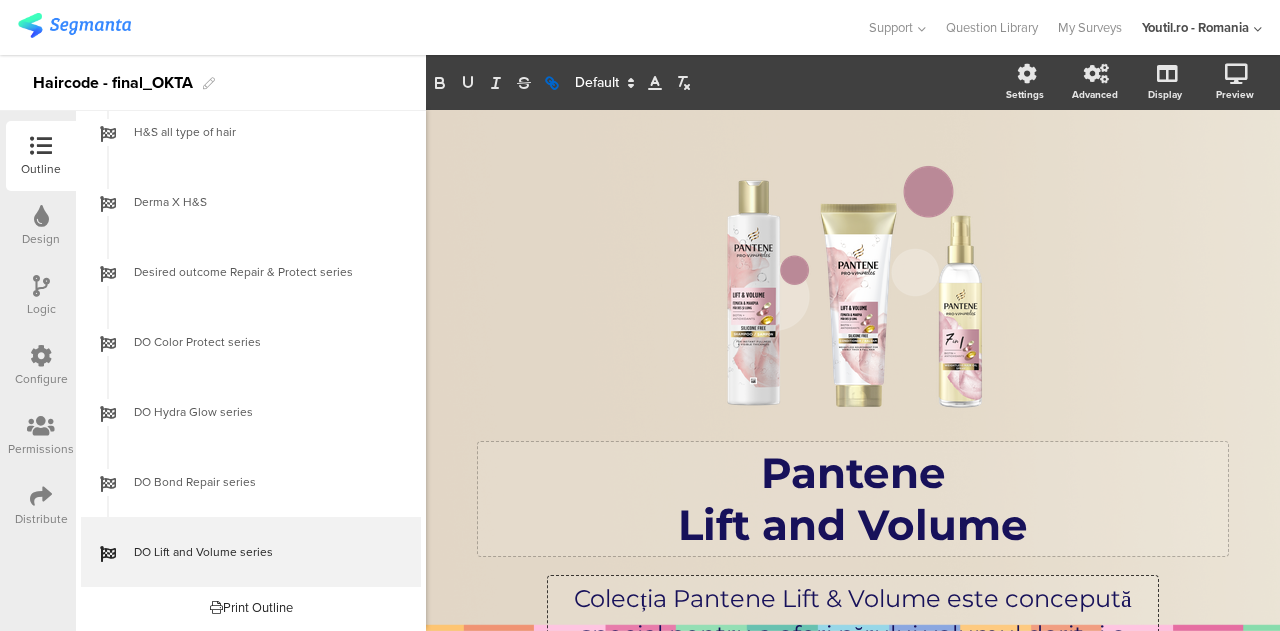 scroll, scrollTop: 352, scrollLeft: 0, axis: vertical 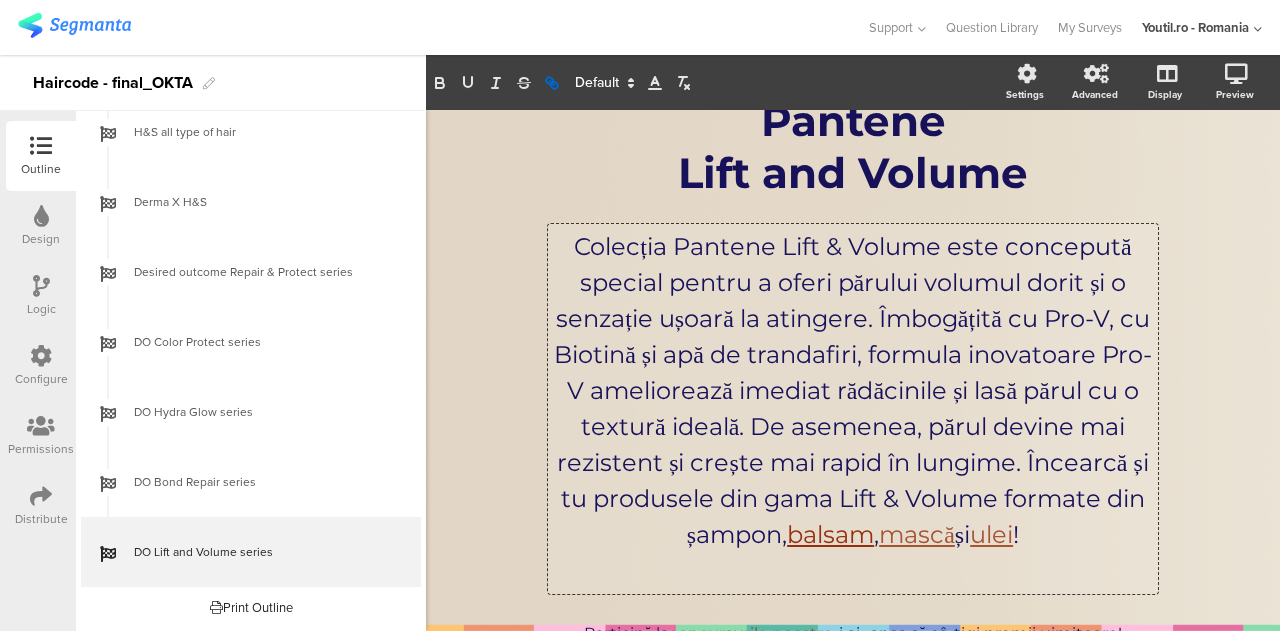 click on "balsam" 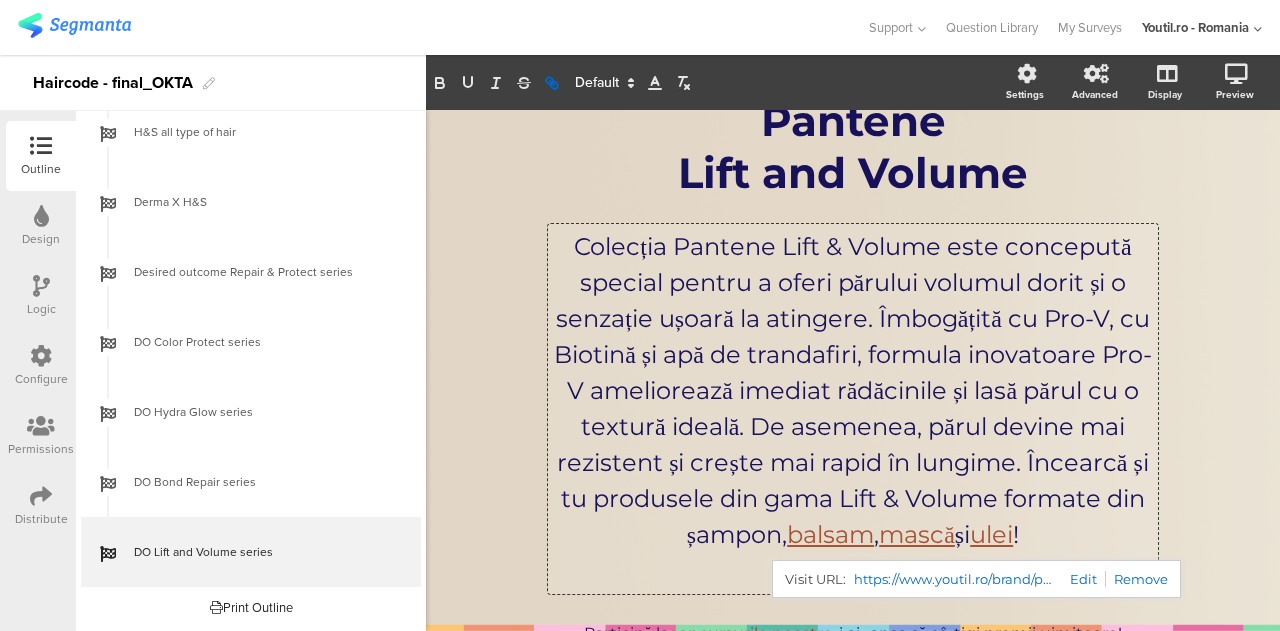 click on "https://www.youtil.ro/brand/pantene/pro-v-miracles/balsam-pantene-pro-v-miracles-lift-volume" 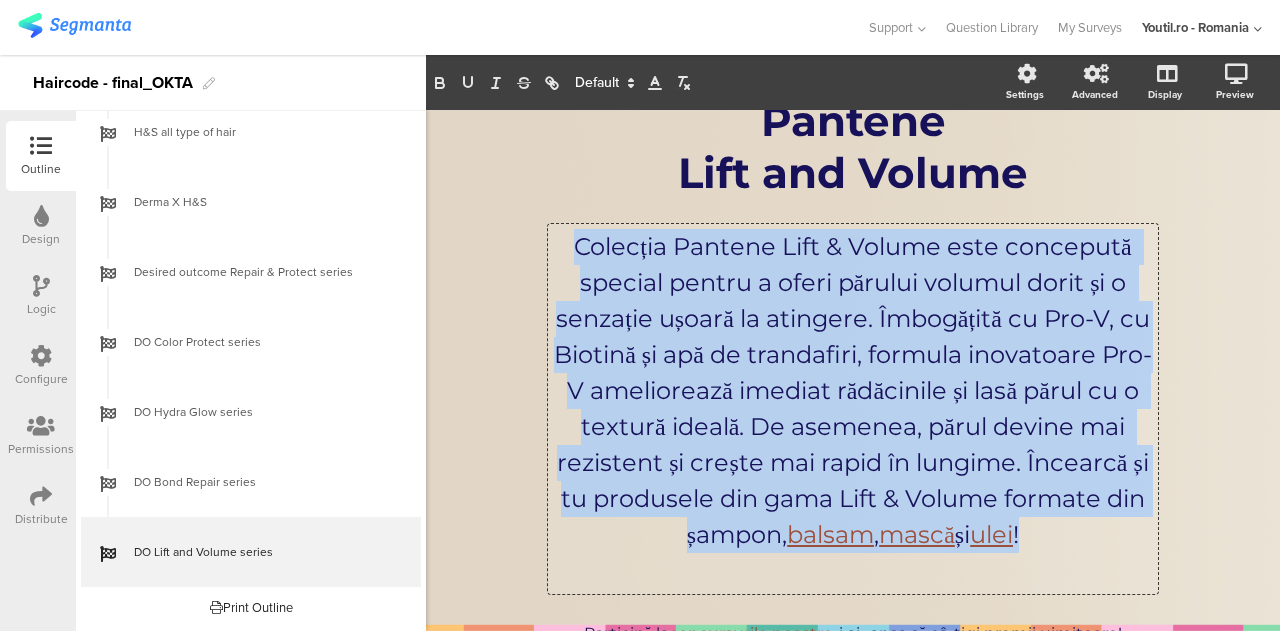 drag, startPoint x: 564, startPoint y: 243, endPoint x: 1135, endPoint y: 540, distance: 643.62256 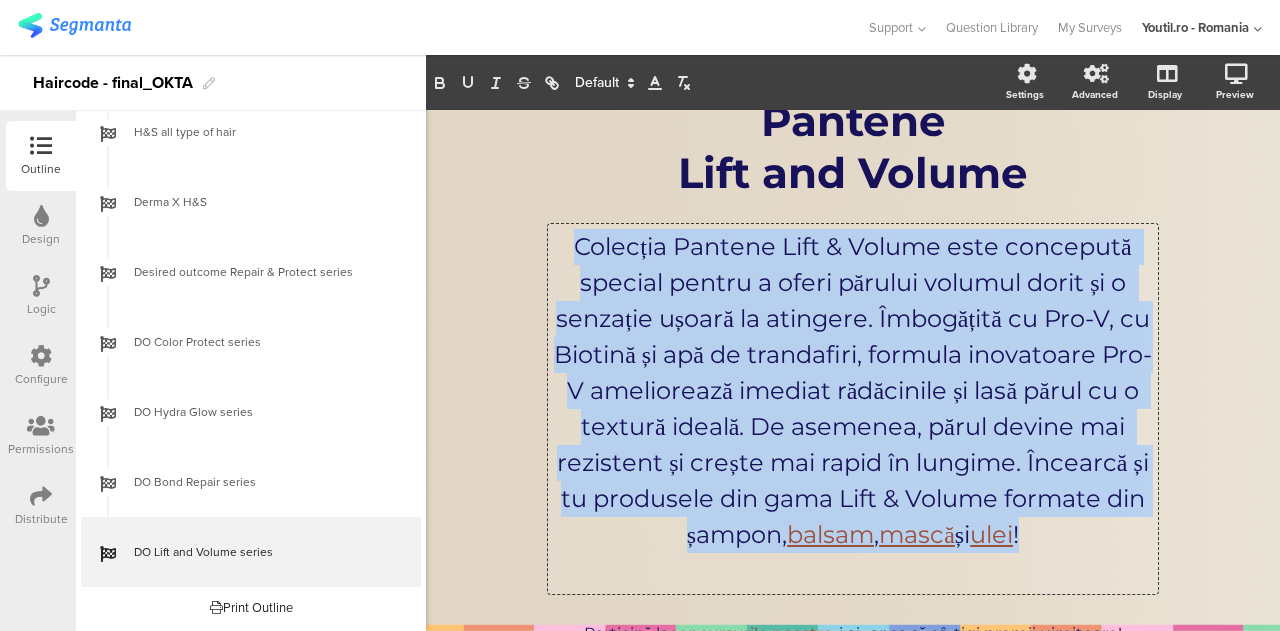 click on "Colecția Pantene Lift & Volume este concepută special pentru a oferi părului volumul dorit și o senzație ușoară la atingere. Îmbogățită cu Pro-V, cu Biotină și apă de trandafiri, formula inovatoare Pro-V ameliorează imediat rădăcinile și lasă părul cu o textură ideală. De asemenea, părul devine mai rezistent și crește mai rapid în lungime. Încearcă și tu produsele din gama Lift & Volume formate din șampon,  balsam ,  mască  și  ulei !" 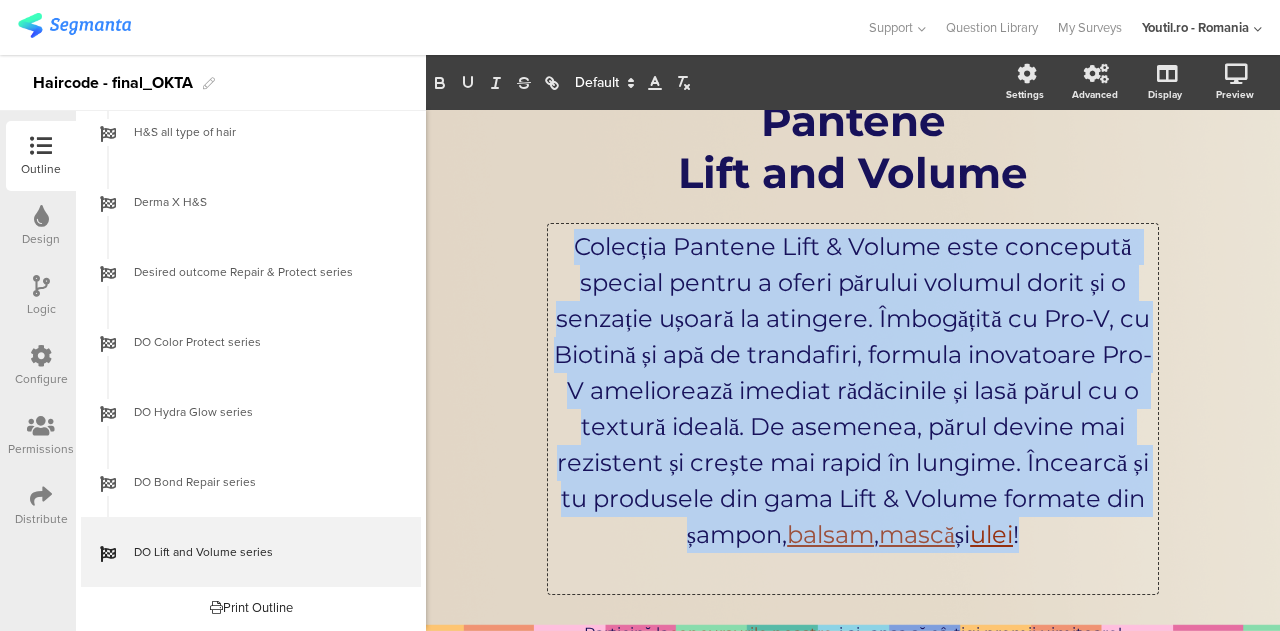 click on "ulei" 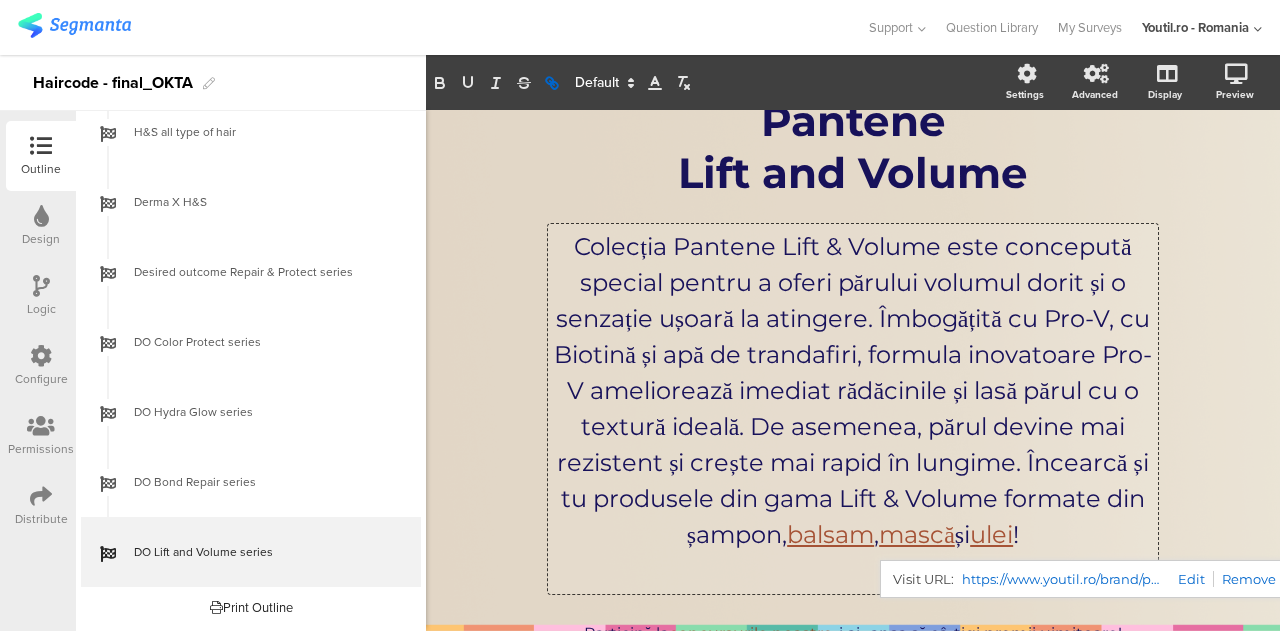 click on "https://www.youtil.ro/brand/pantene/pro-v-miracles/ulei-pantene-pro-v-miracles-7in1" 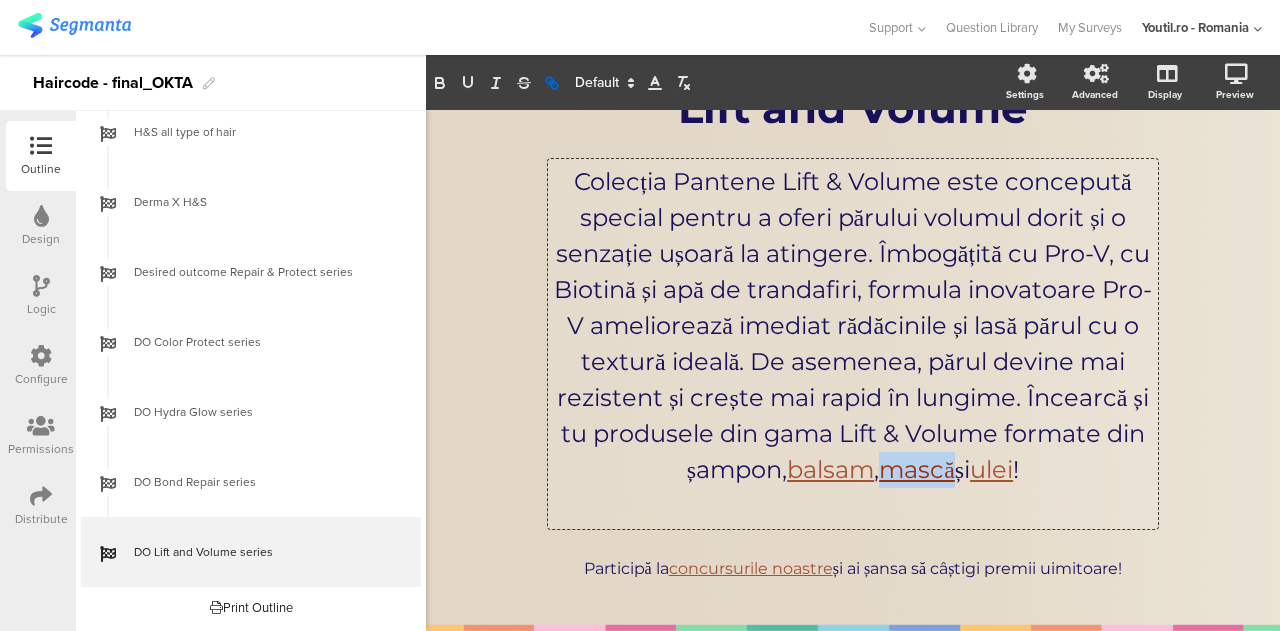 scroll, scrollTop: 415, scrollLeft: 0, axis: vertical 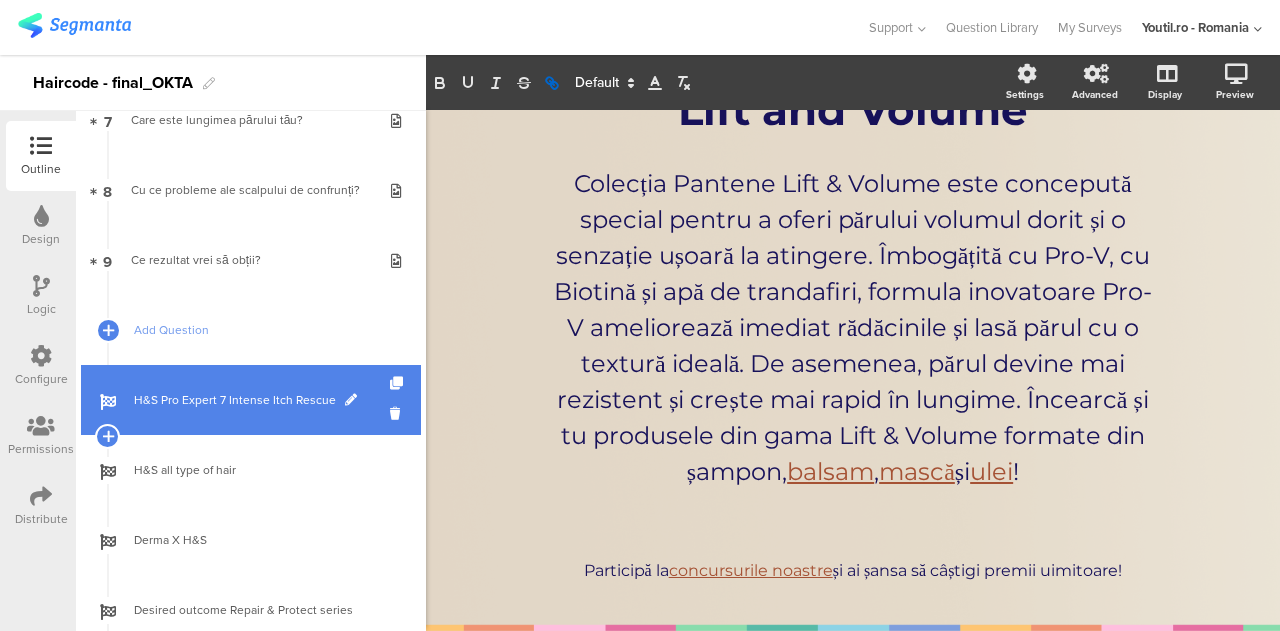 click on "H&S  Pro Expert 7 Intense Itch Rescue" at bounding box center [262, 400] 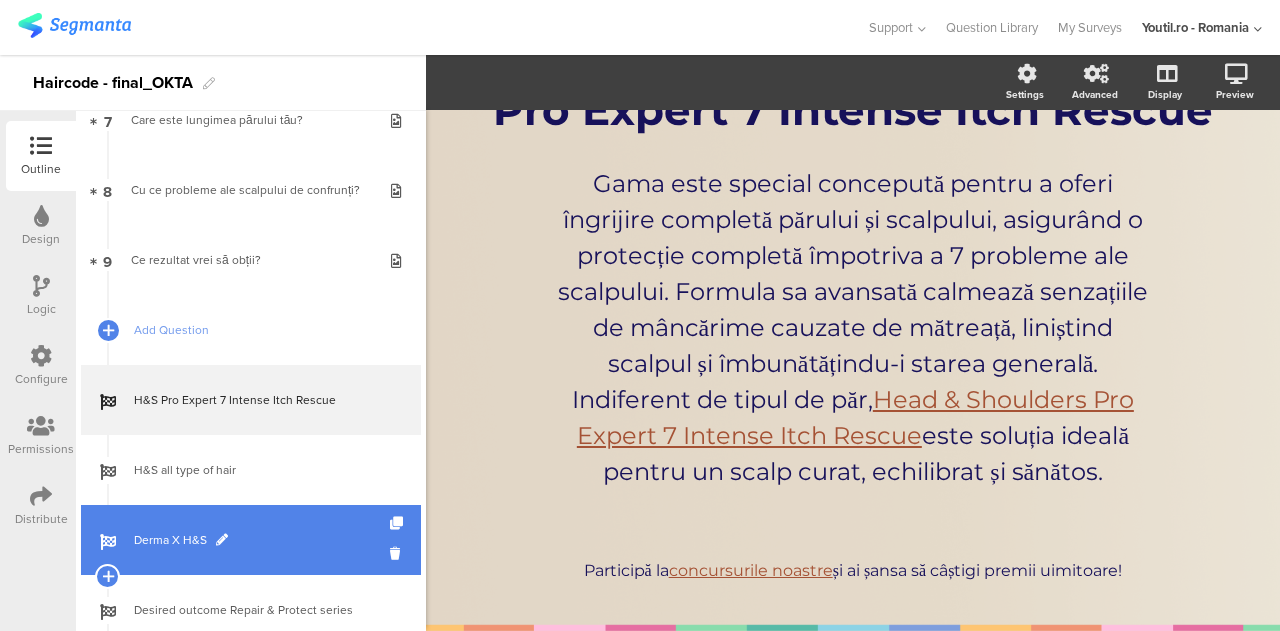 click on "Derma X H&S" at bounding box center (262, 540) 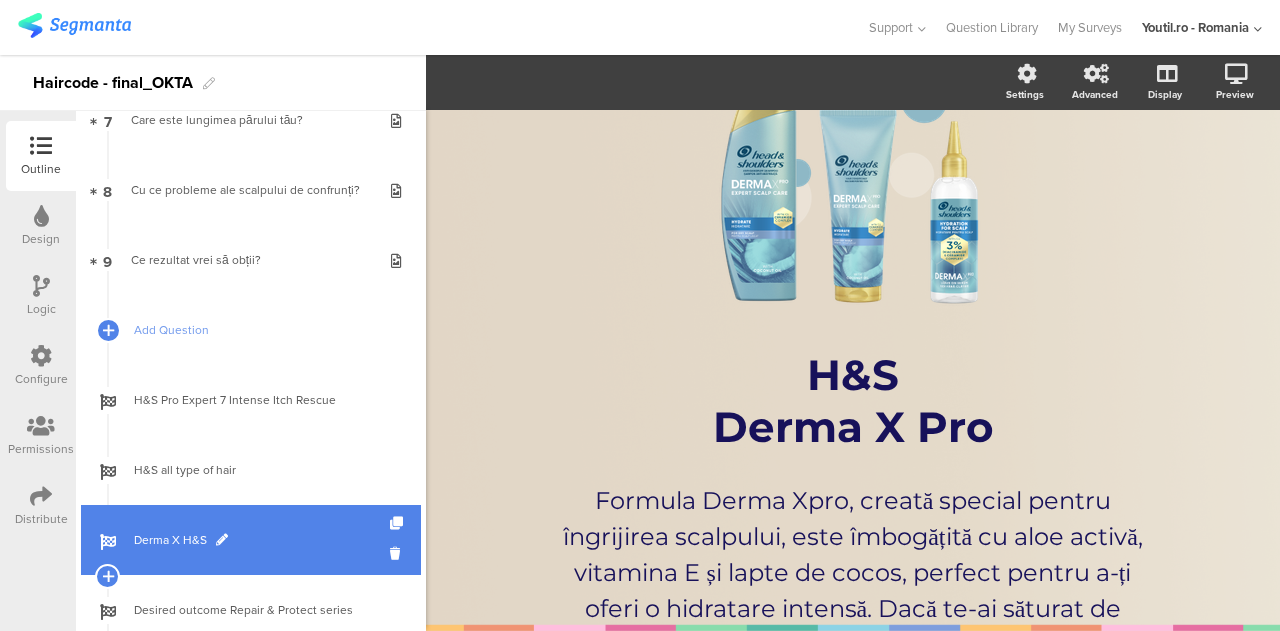 scroll, scrollTop: 343, scrollLeft: 0, axis: vertical 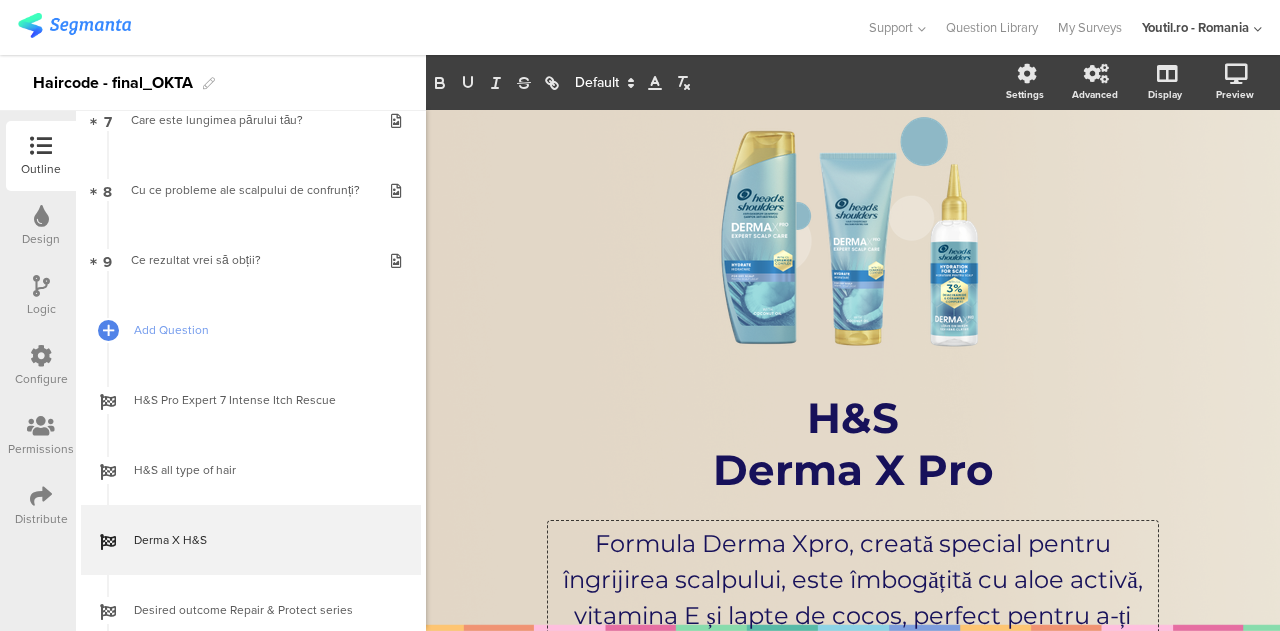 drag, startPoint x: 947, startPoint y: 481, endPoint x: 461, endPoint y: 251, distance: 537.67645 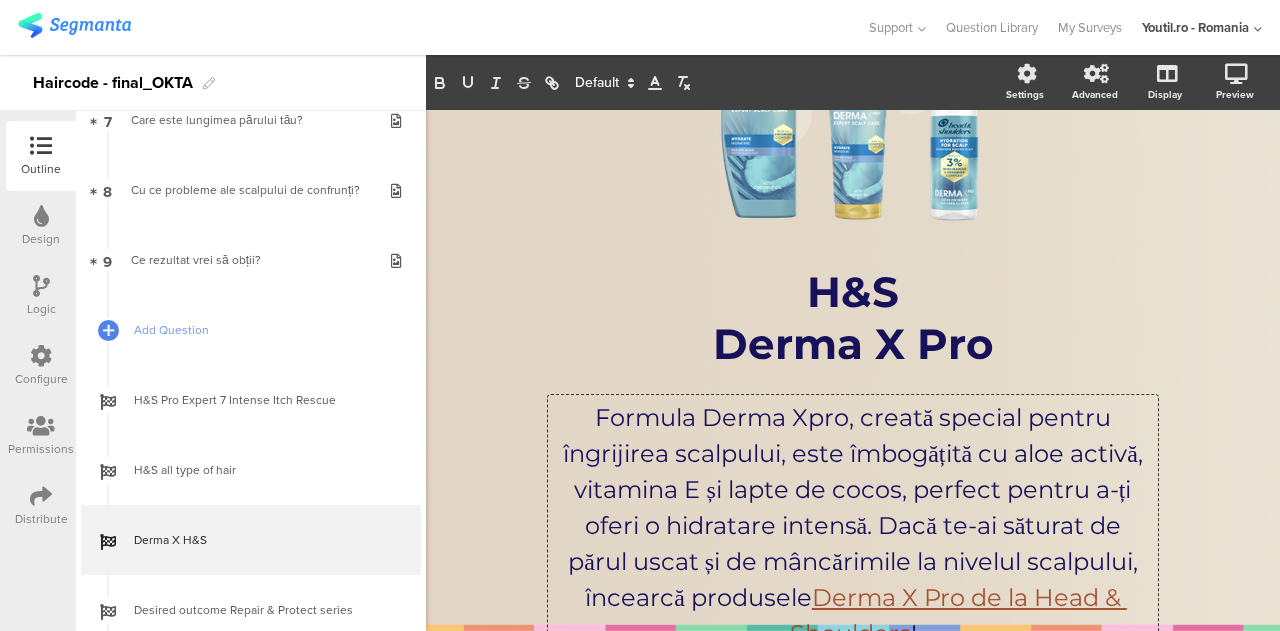 scroll, scrollTop: 343, scrollLeft: 0, axis: vertical 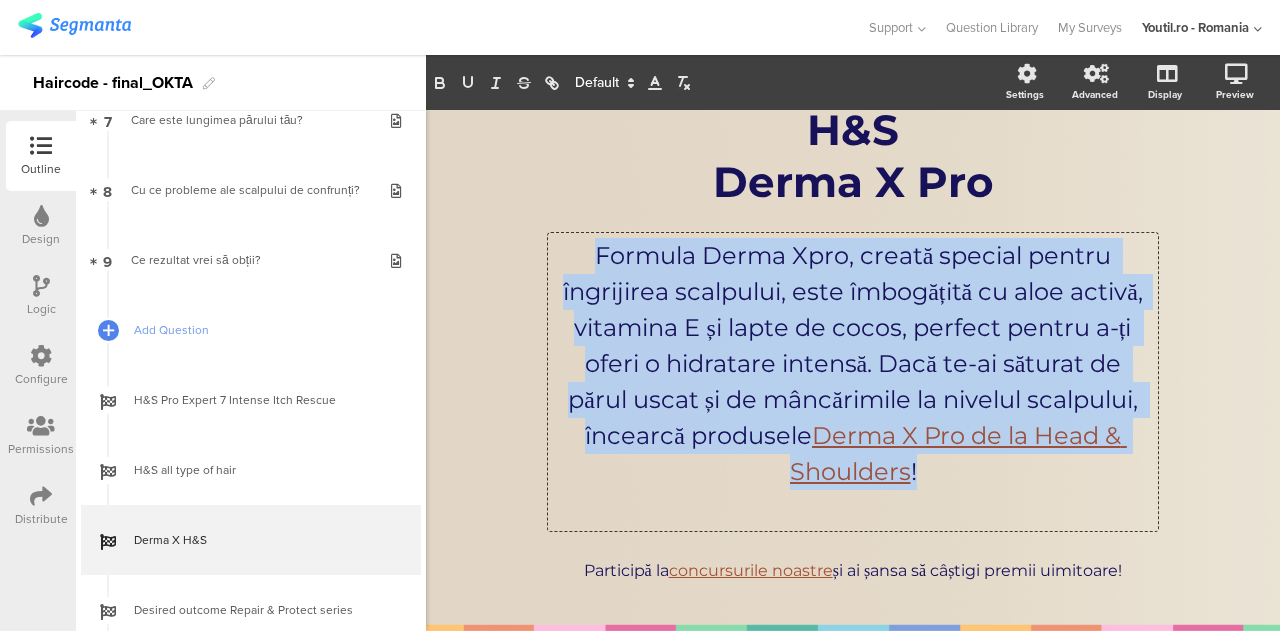drag, startPoint x: 922, startPoint y: 479, endPoint x: 508, endPoint y: 247, distance: 474.5735 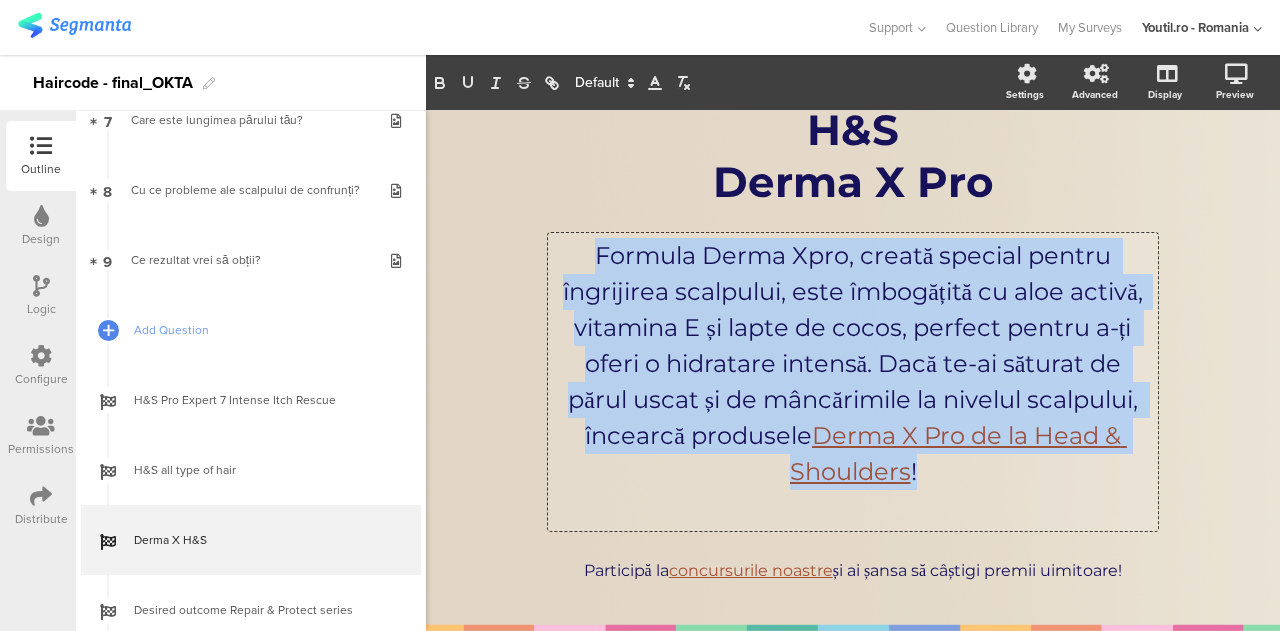 scroll, scrollTop: 0, scrollLeft: 0, axis: both 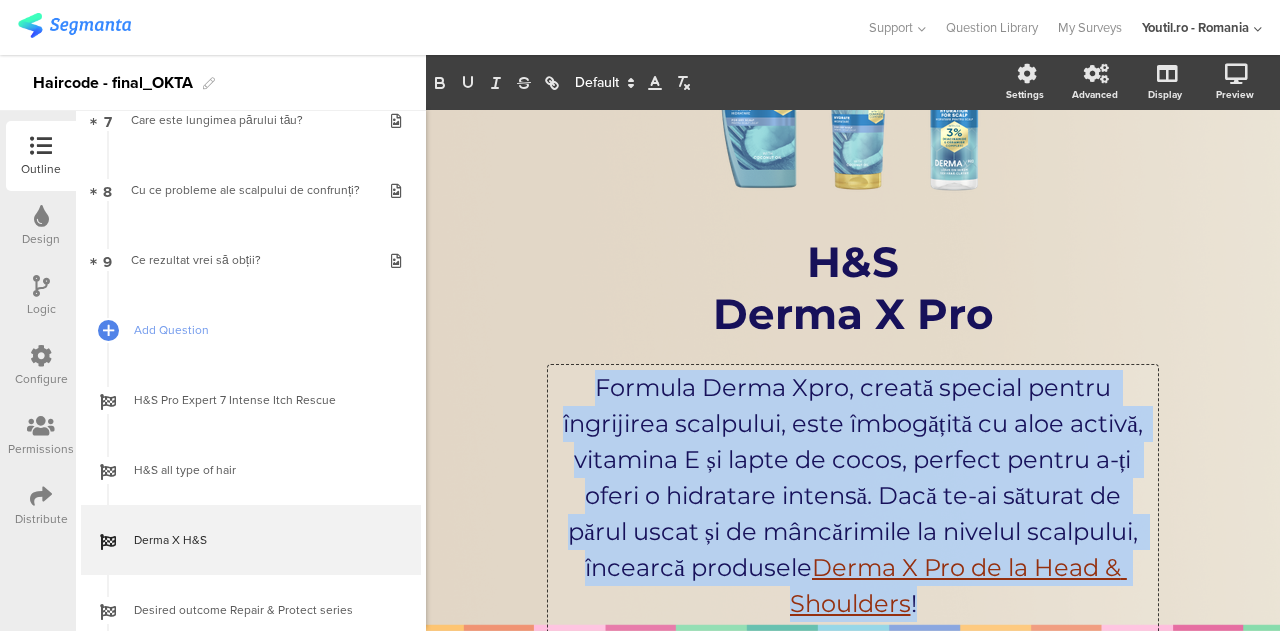 click on "Derma X Pro de la Head & Shoulders" 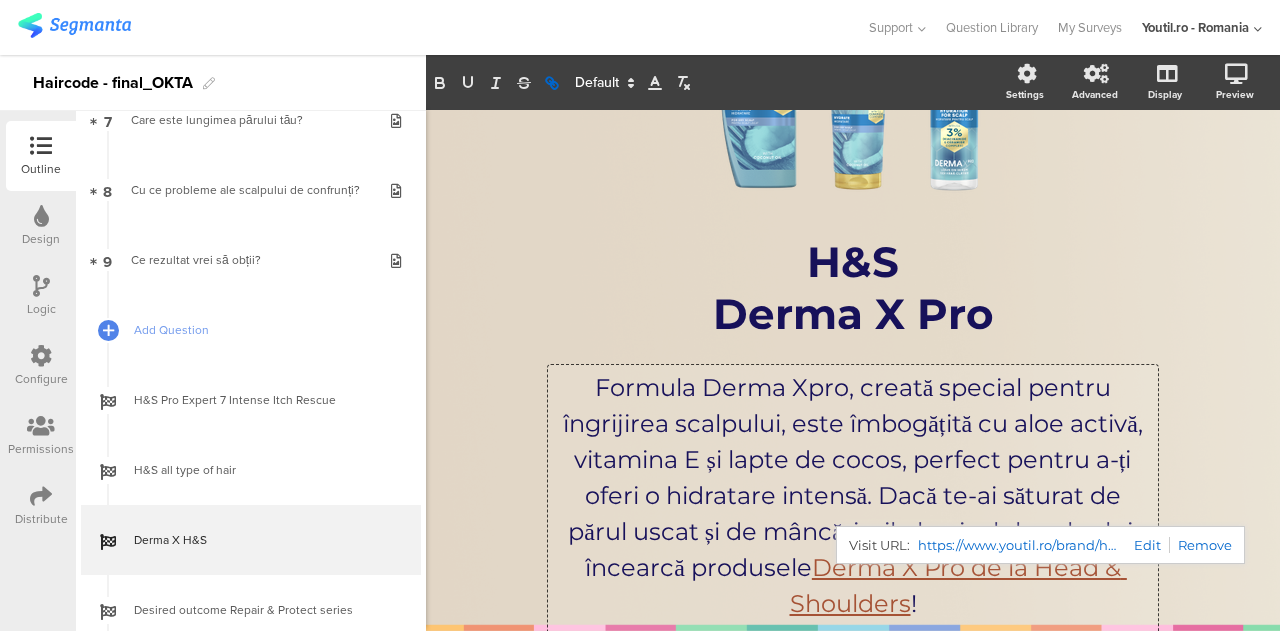 click on "https://www.youtil.ro/brand/head-and-shoulders?BrandCode=derma-x-pro-scalp-uscat" 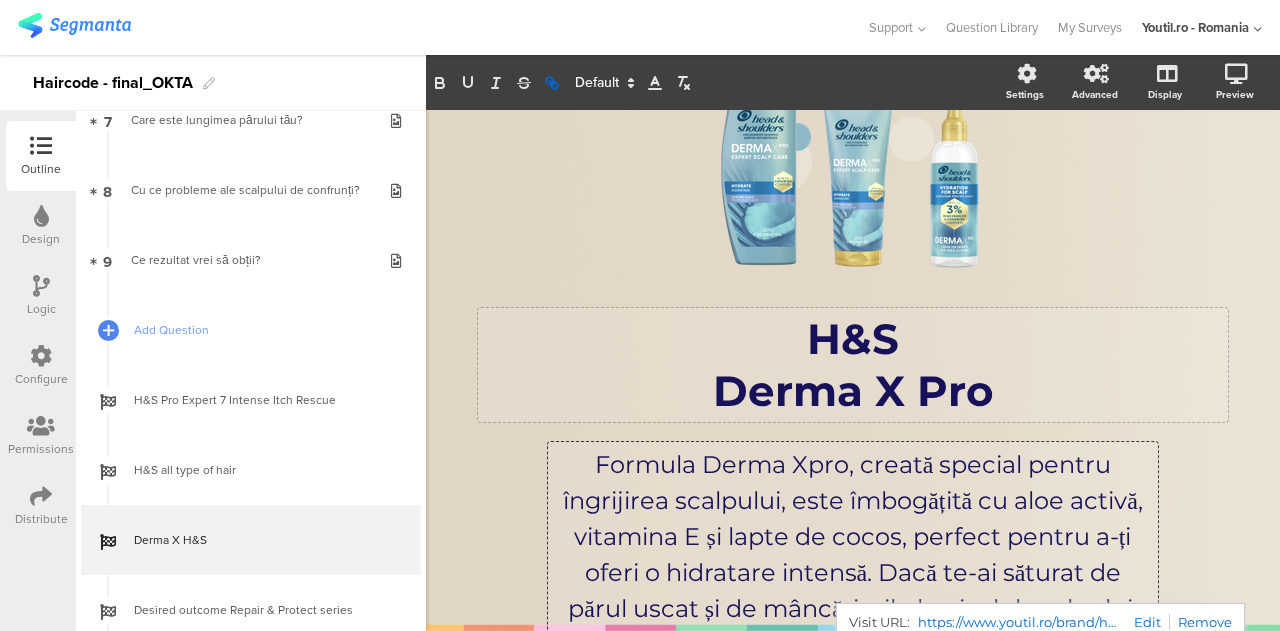 scroll, scrollTop: 343, scrollLeft: 0, axis: vertical 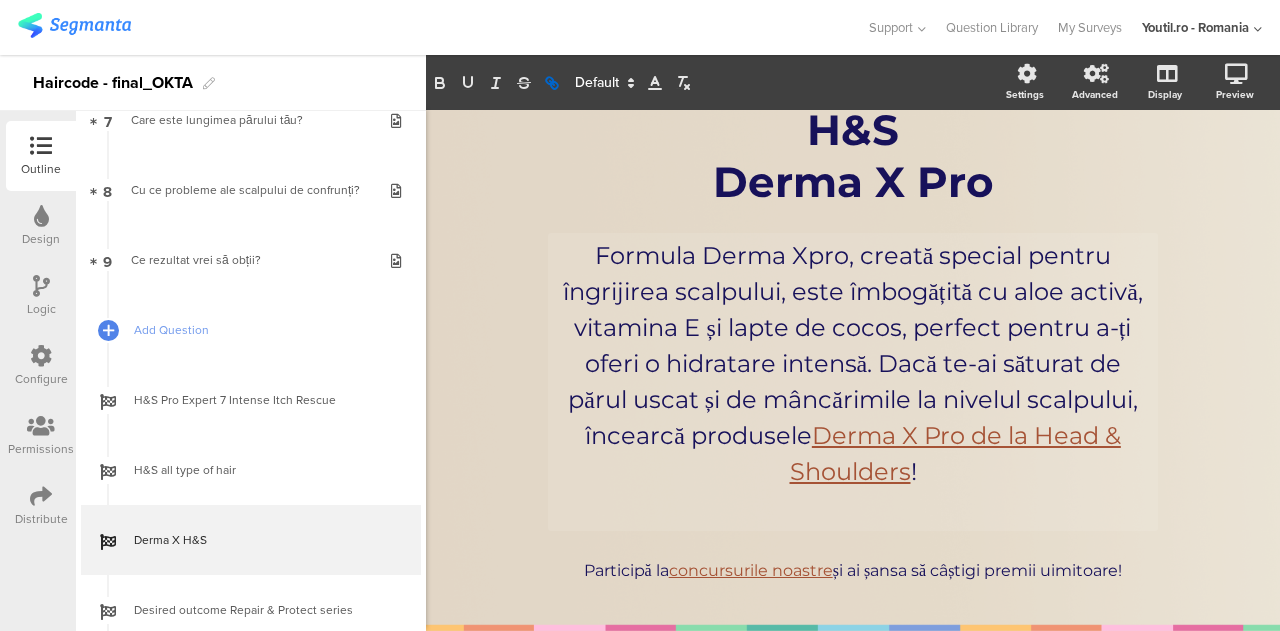 click on "/
H&S Derma X Pro
H&S Derma X Pro
Formula Derma Xpro, creată special pentru îngrijirea scalpului, este îmbogățită cu aloe activă, vitamina E și lapte de cocos, perfect pentru a-ți oferi o hidratare intensă. Dacă te-ai săturat de părul uscat și de mâncărimile la nivelul scalpului, încearcă produsele  Derma X Pro de la Head & Shoulders !
Formula Derma Xpro, creată special pentru îngrijirea scalpului, este îmbogățită cu aloe activă, vitamina E și lapte de cocos, perfect pentru a-ți oferi o hidratare intensă. Dacă te-ai săturat de părul uscat și de mâncărimile la nivelul scalpului, încearcă produsele  Derma X Pro de la Head & Shoulders !
Participă la  concursurile noastre  și ai șansa să câștigi premii uimitoare!
Participă la  concursurile noastre" 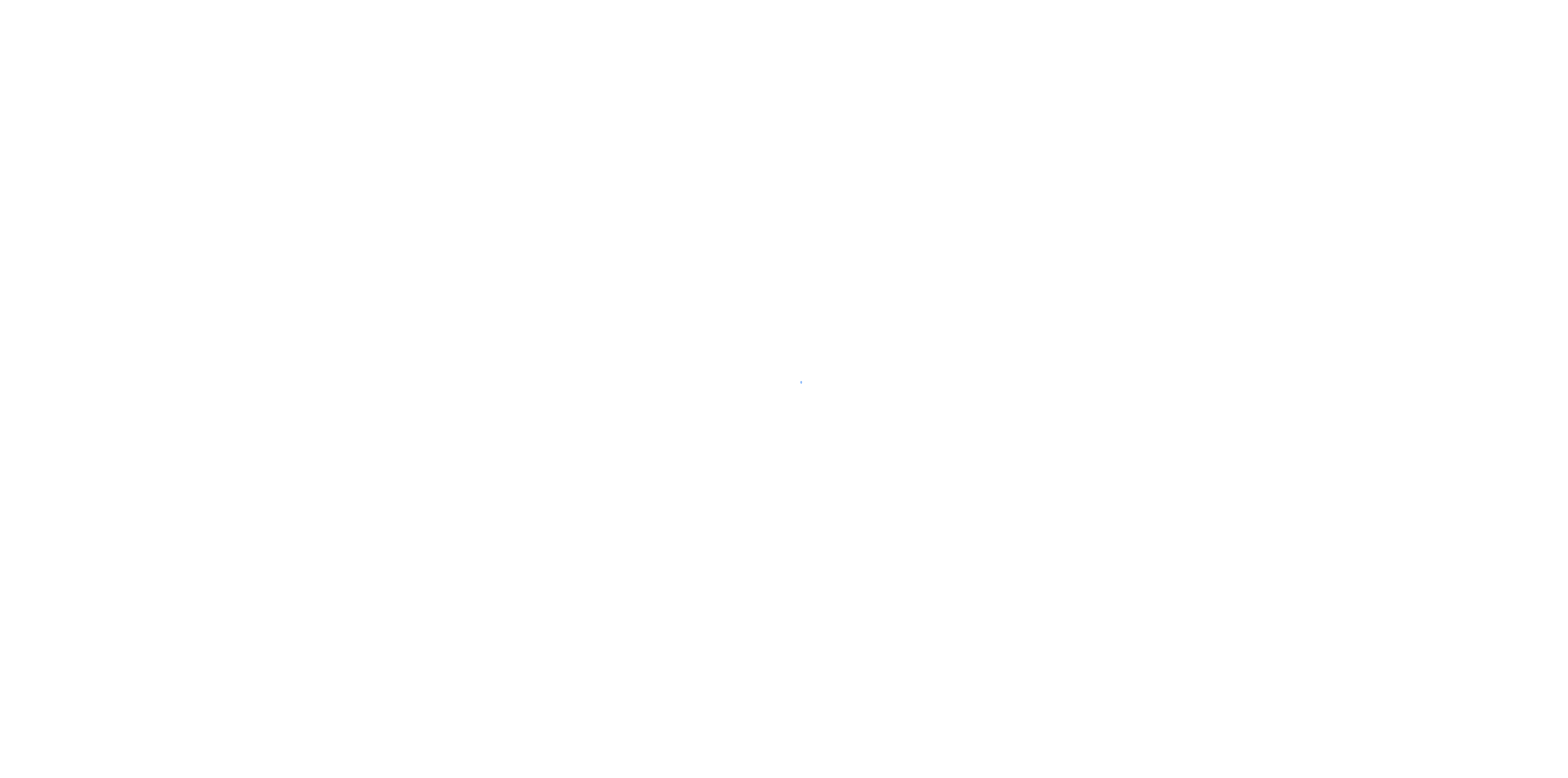 scroll, scrollTop: 0, scrollLeft: 0, axis: both 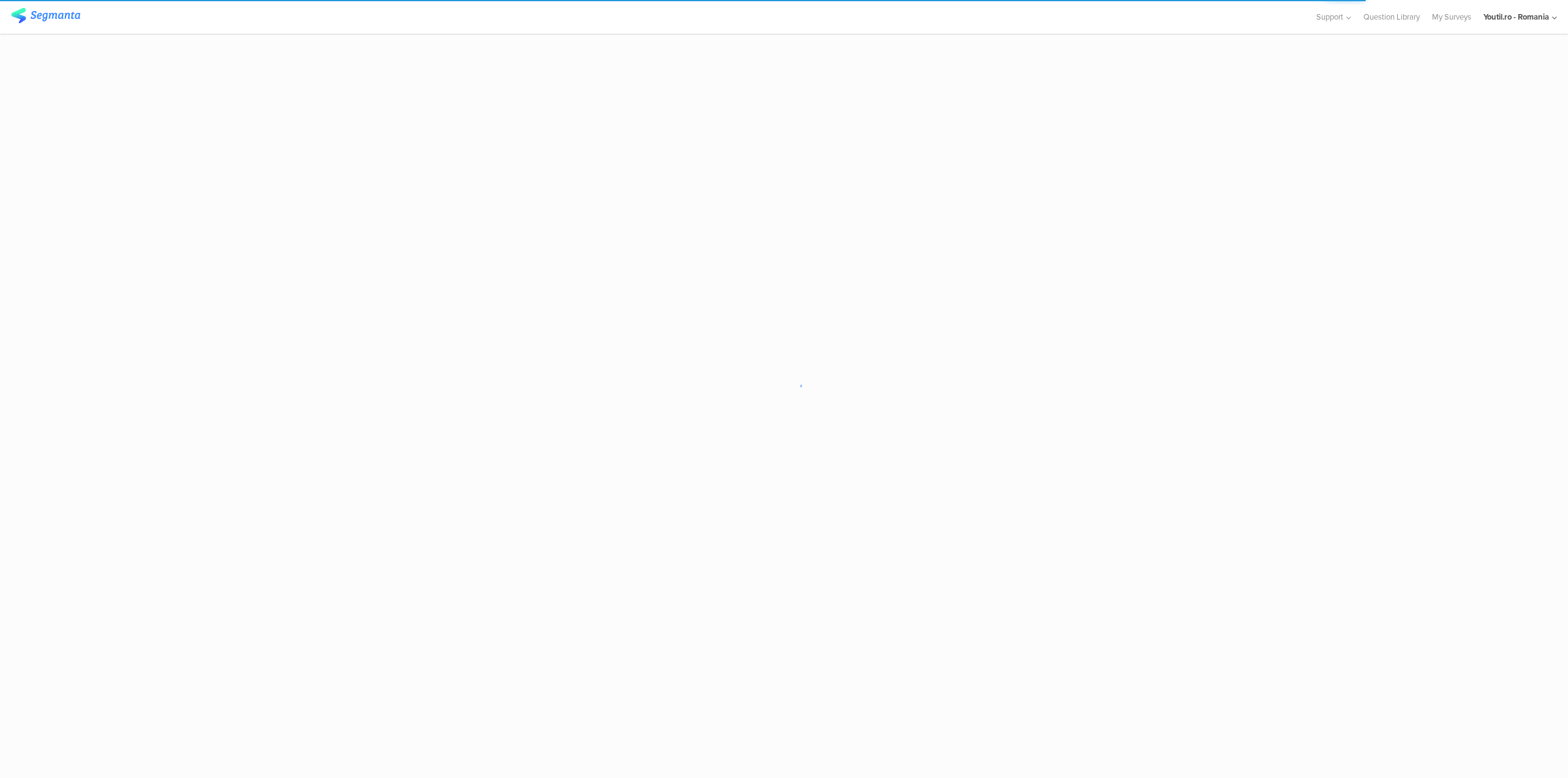 click on "Youtil.ro - Romania" 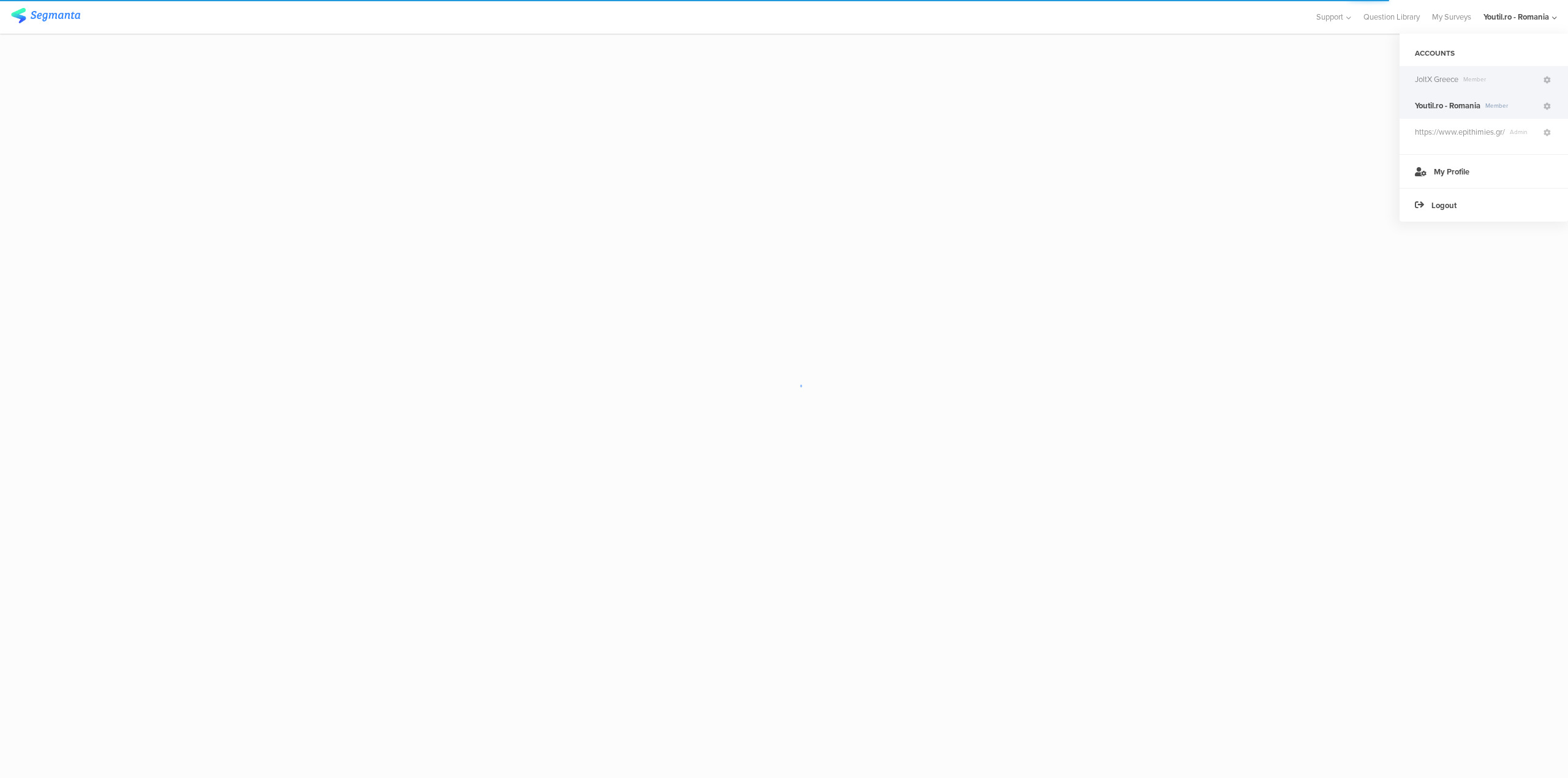 click on "JoltX Greece" 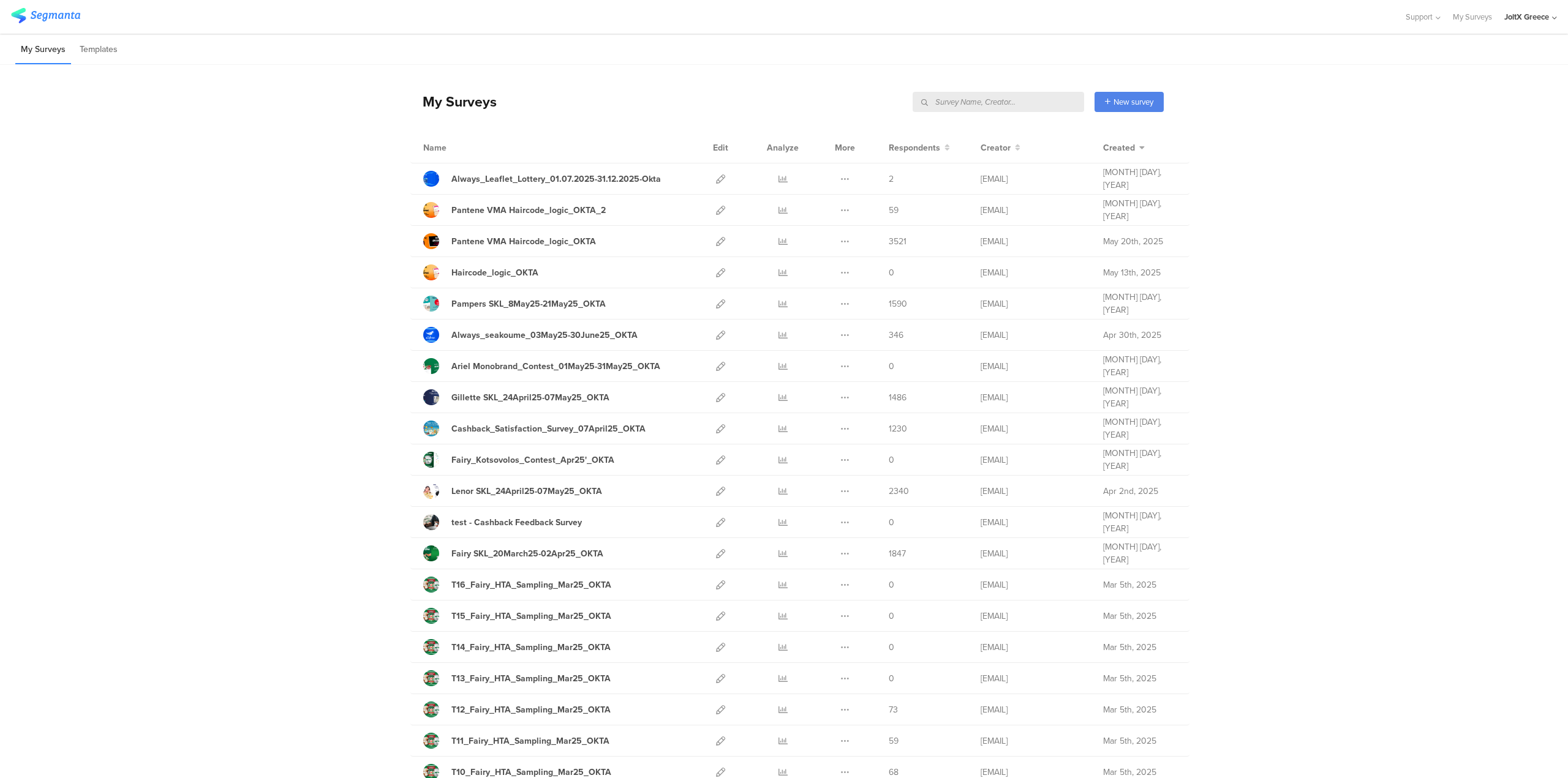 click at bounding box center [998, 102] 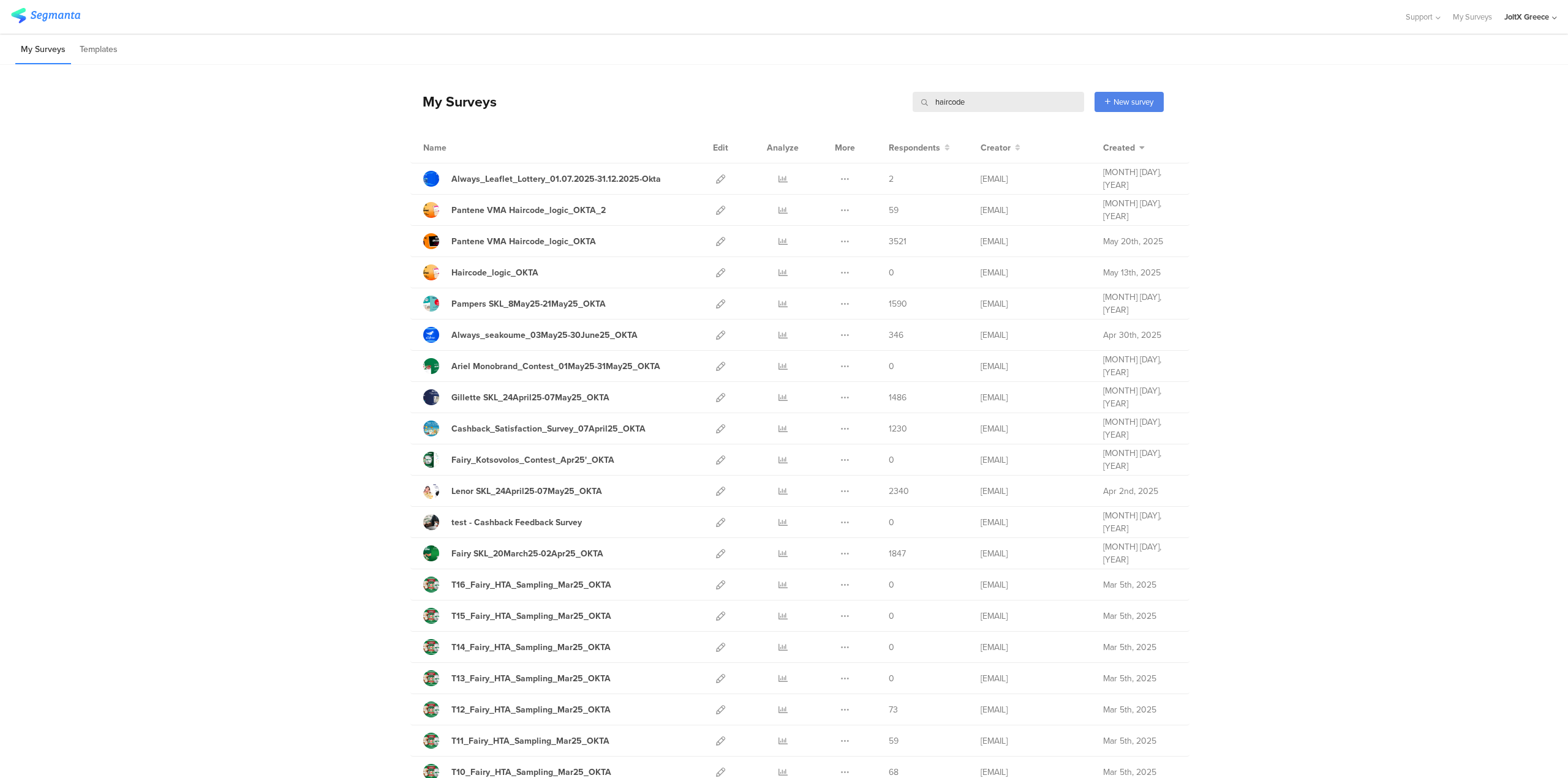 type on "haircode" 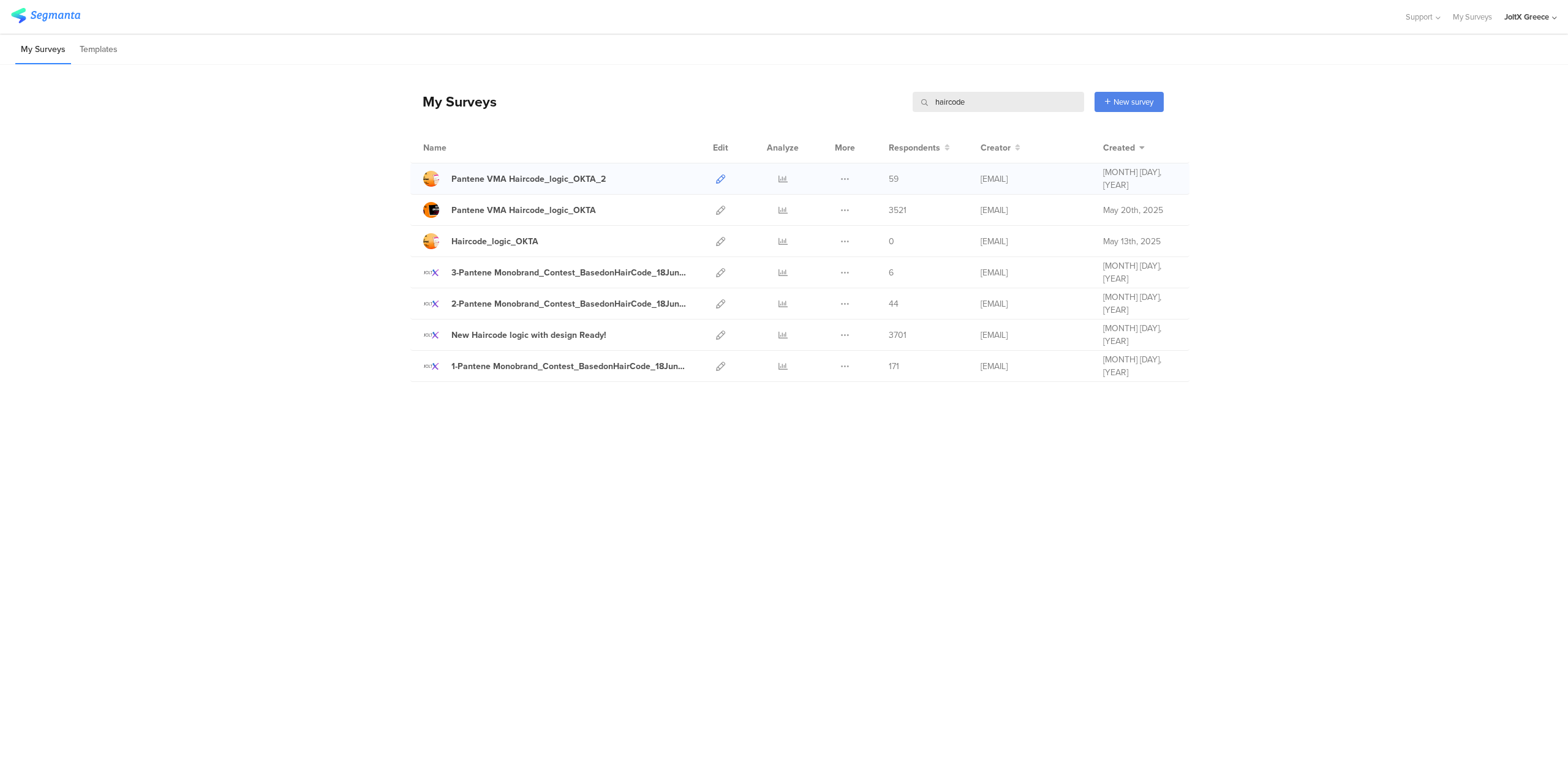 click at bounding box center (720, 179) 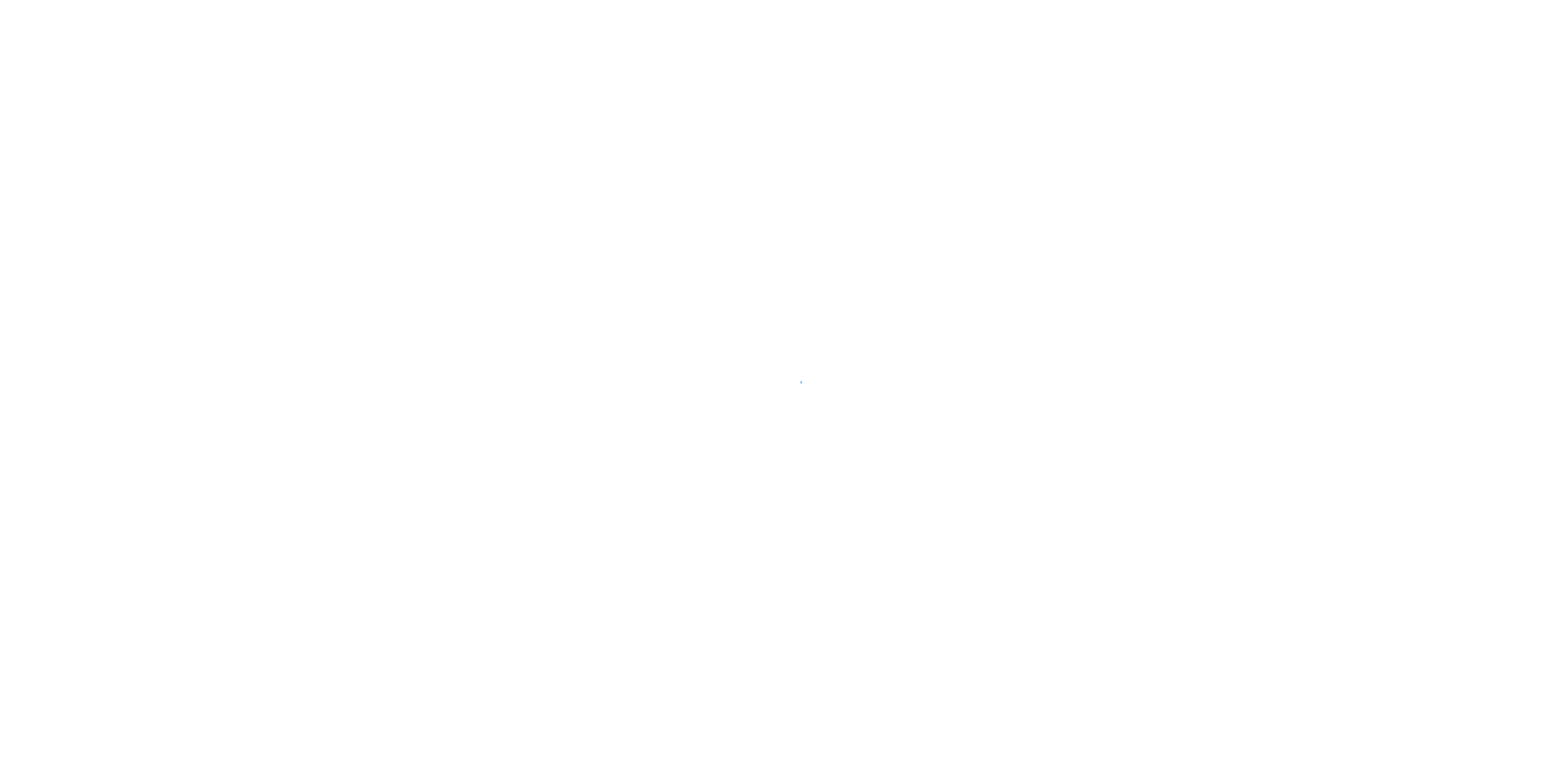 scroll, scrollTop: 0, scrollLeft: 0, axis: both 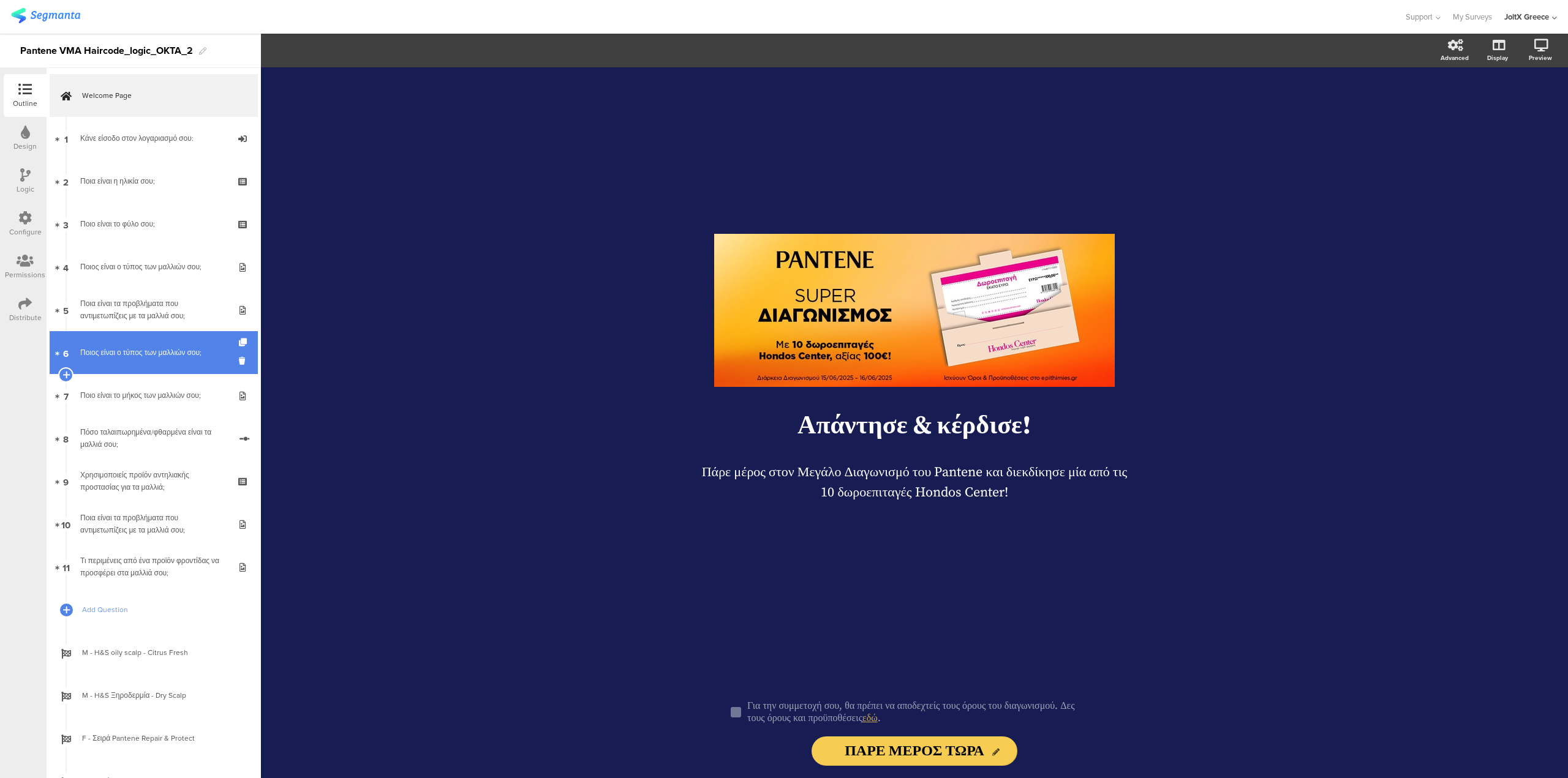 click on "Ποιος είναι ο τύπος των μαλλιών σου;" at bounding box center (153, 353) 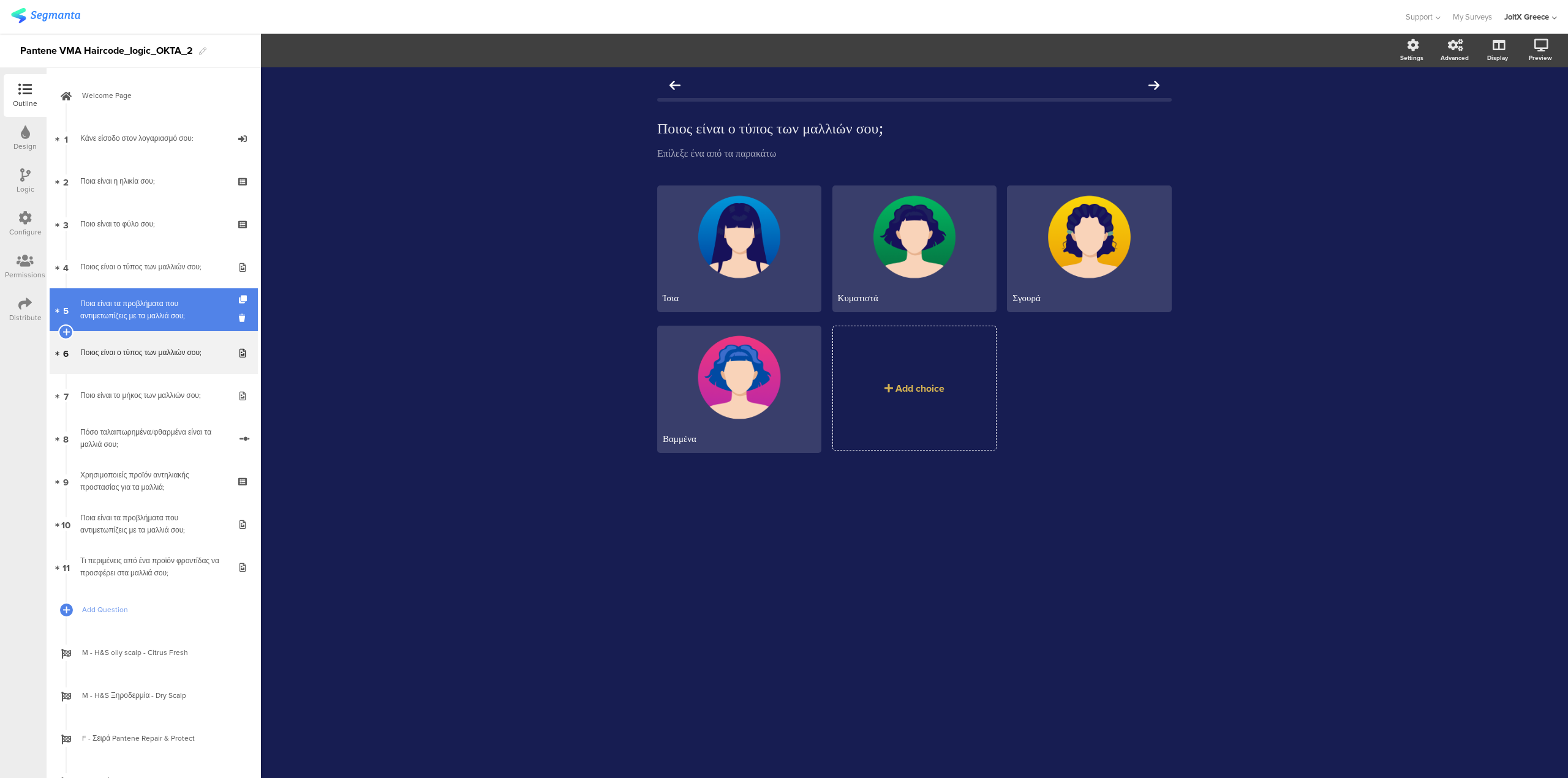 click on "Ποια είναι τα προβλήματα που αντιμετωπίζεις με τα μαλλιά σου;" at bounding box center [153, 310] 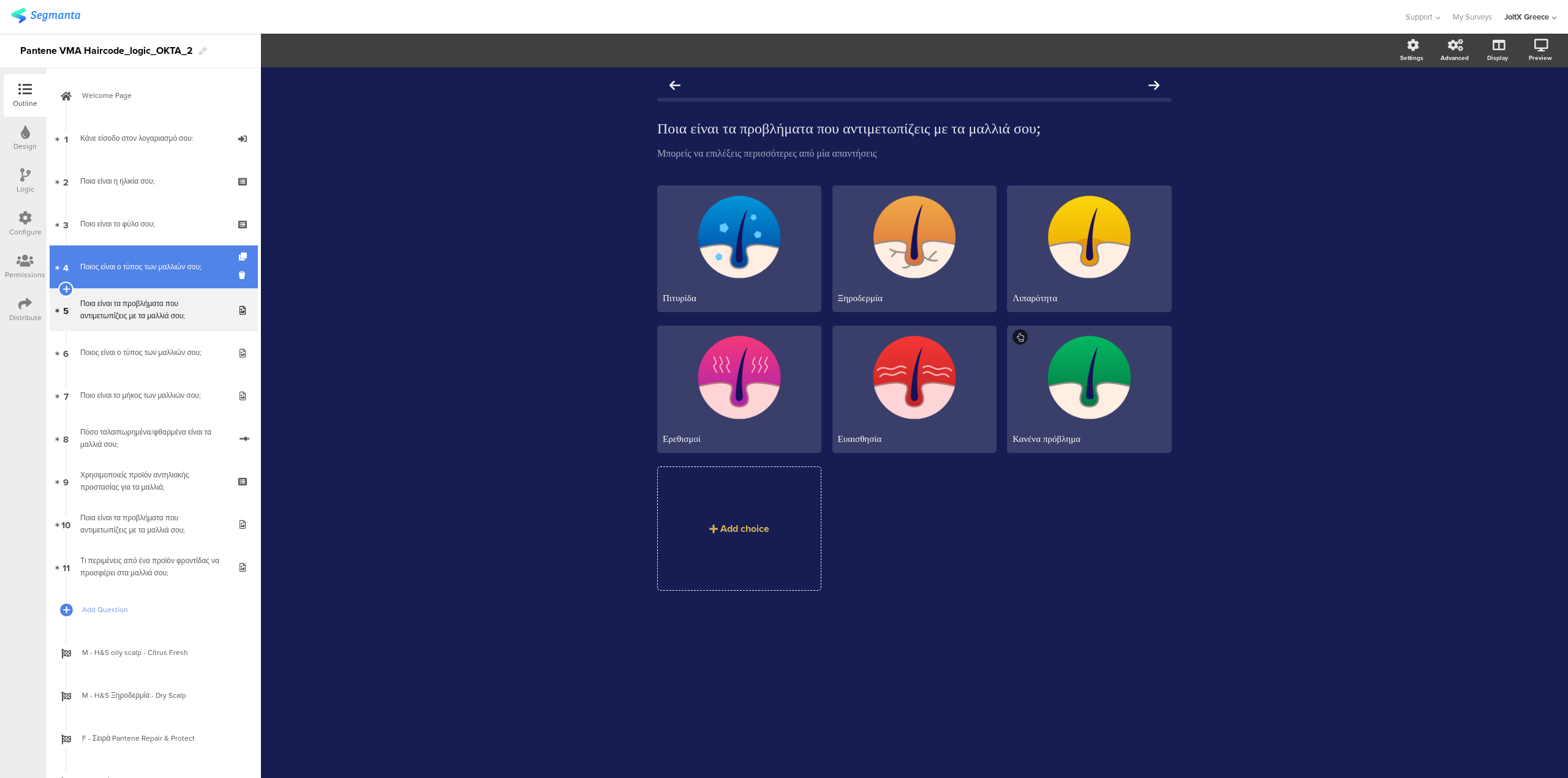 click on "4
Ποιος είναι ο τύπος των μαλλιών σου;" at bounding box center (154, 267) 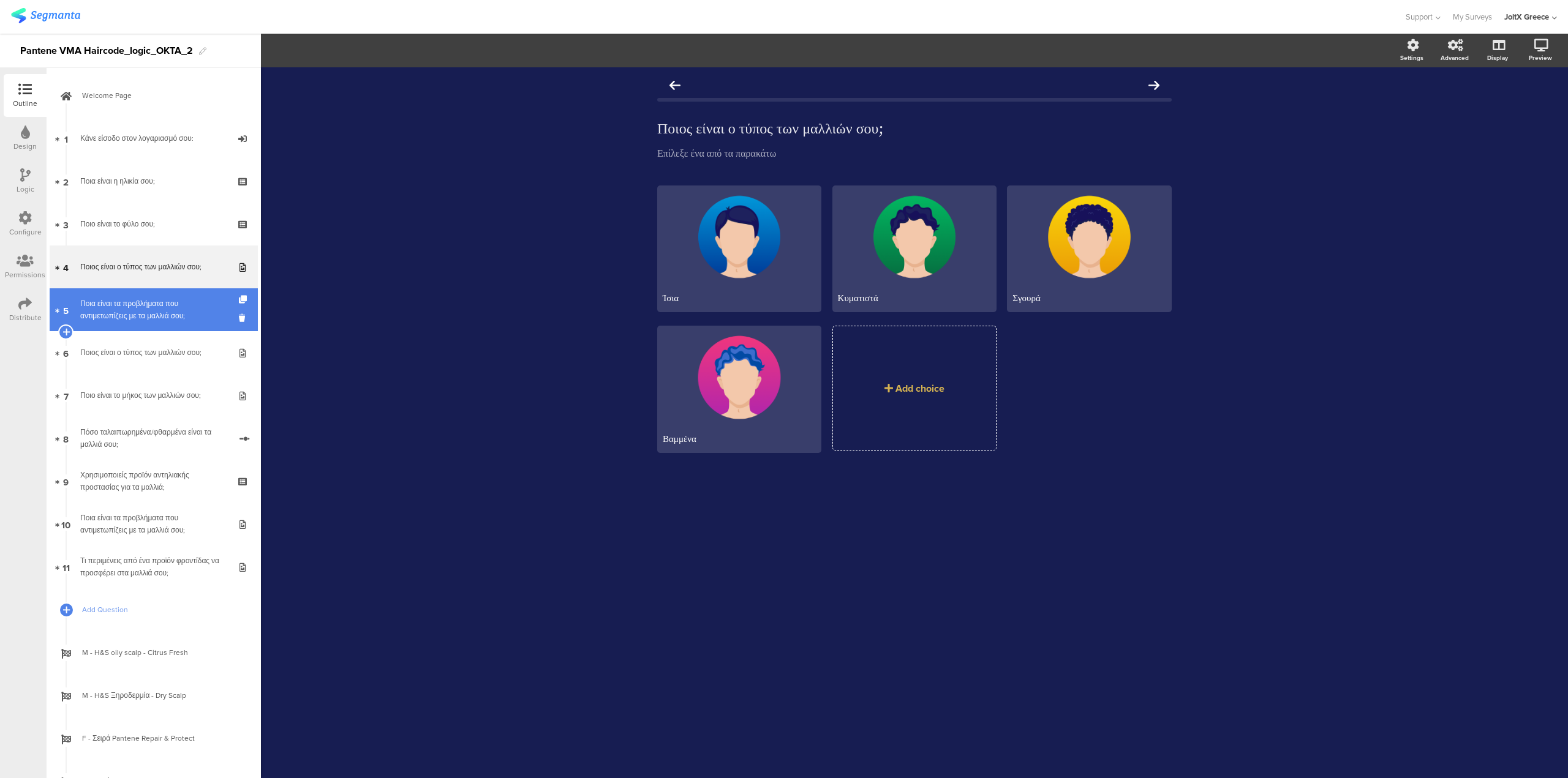 click on "Ποια είναι τα προβλήματα που αντιμετωπίζεις με τα μαλλιά σου;" at bounding box center [153, 310] 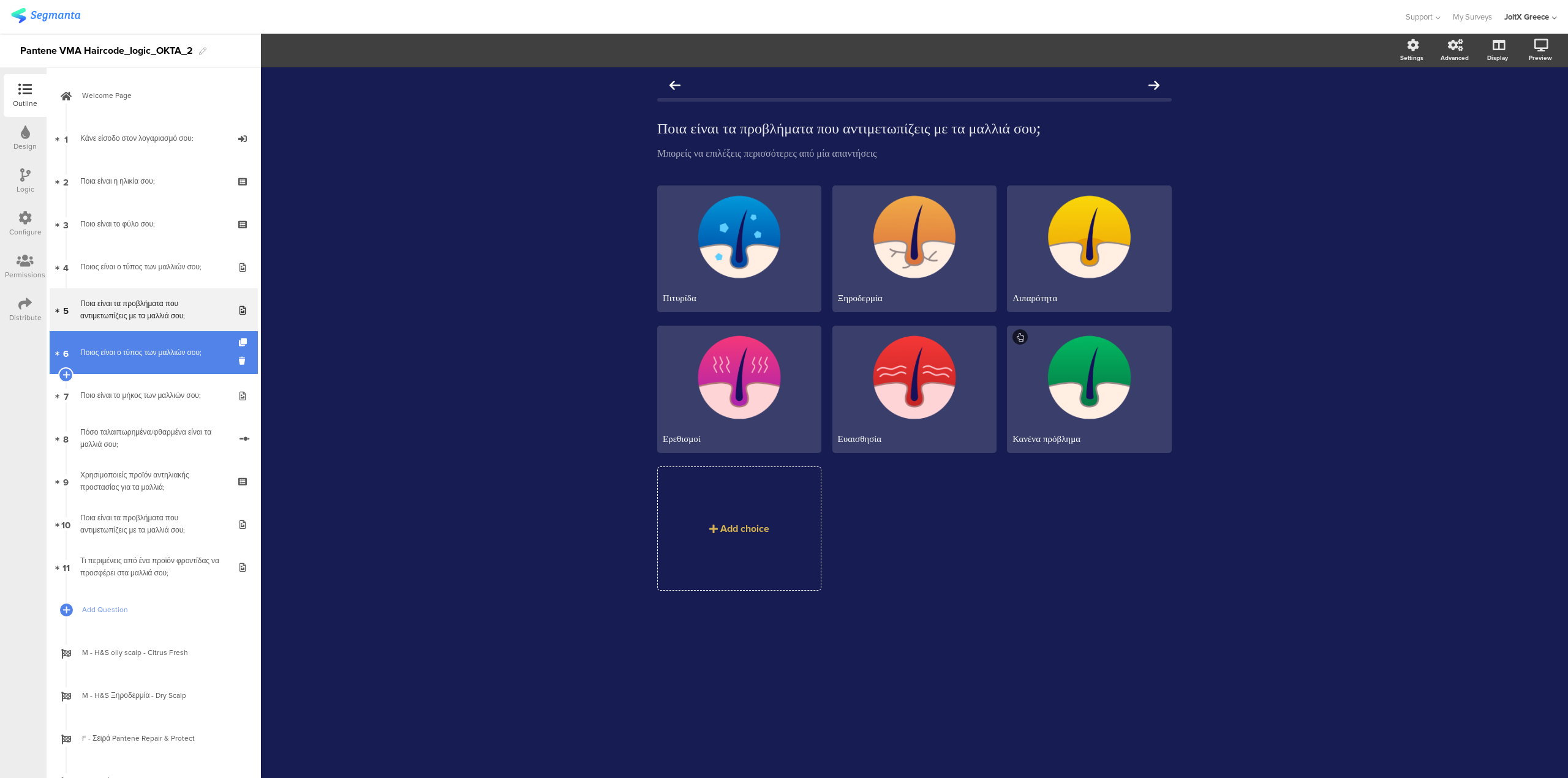 click on "Ποιος είναι ο τύπος των μαλλιών σου;" at bounding box center (153, 353) 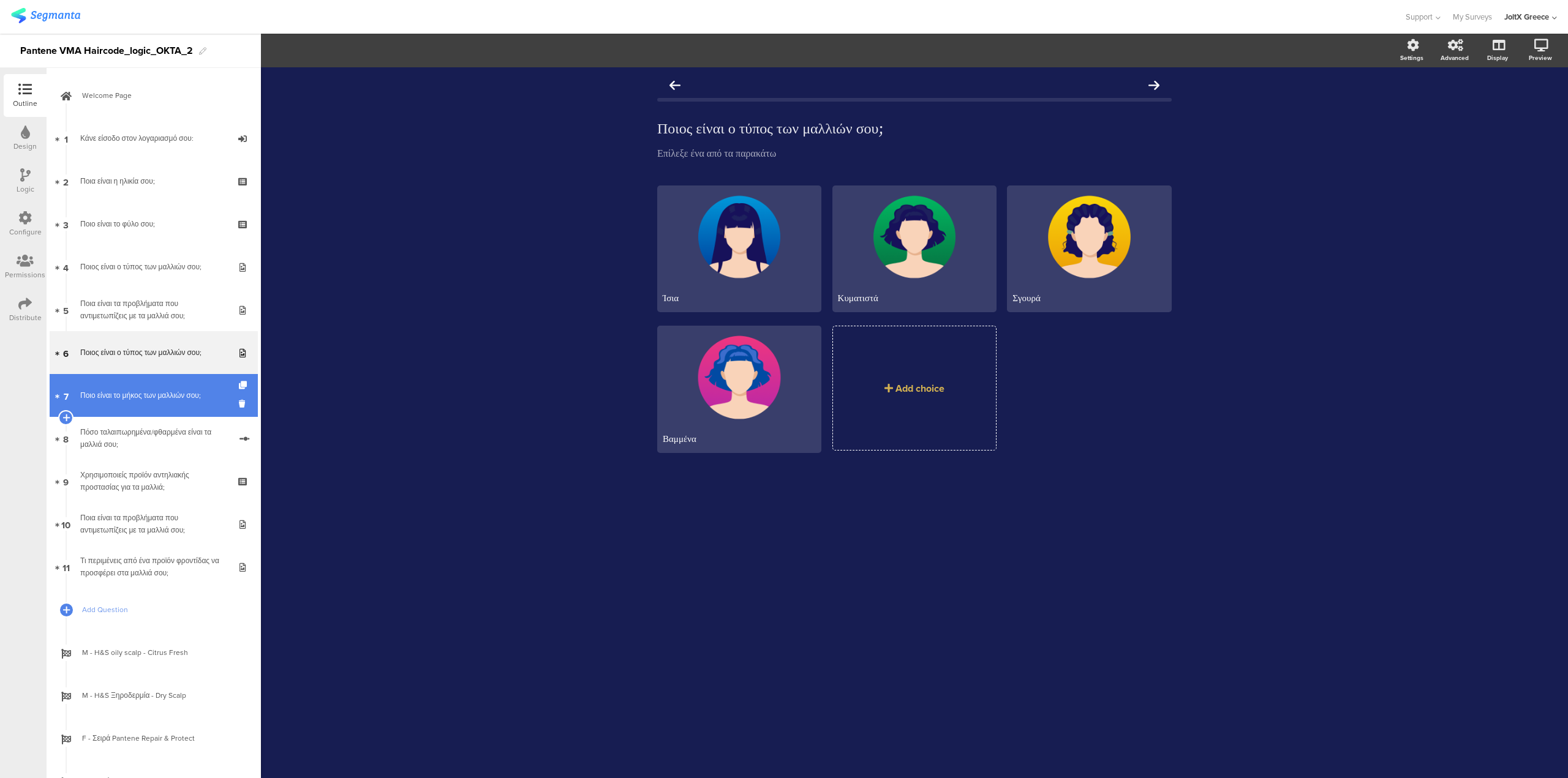 click on "Ποιο είναι το μήκος των μαλλιών σου;" at bounding box center (153, 395) 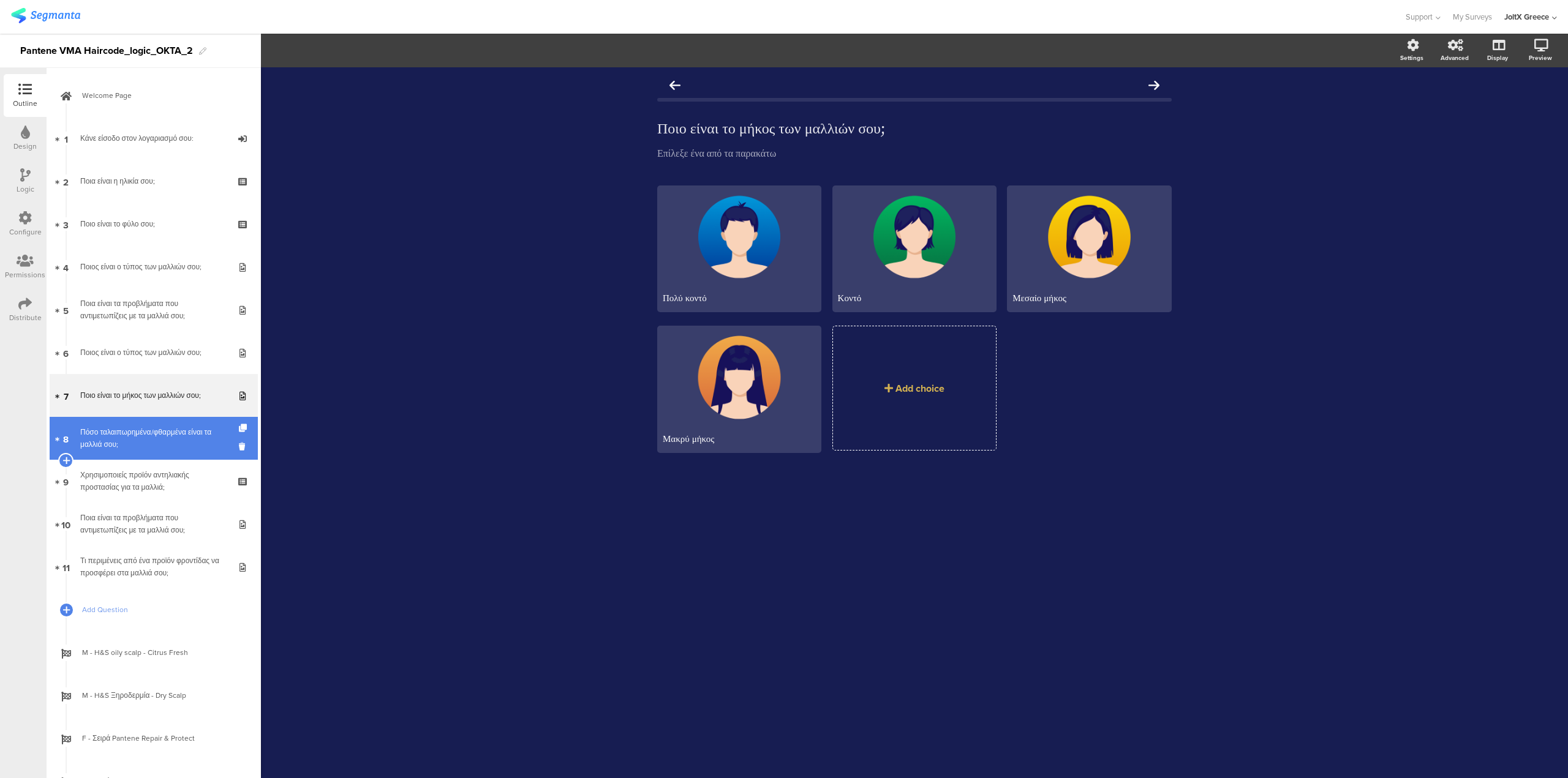 click on "8
Πόσο ταλαιπωρημένα/φθαρμένα είναι τα μαλλιά σου;" at bounding box center [154, 438] 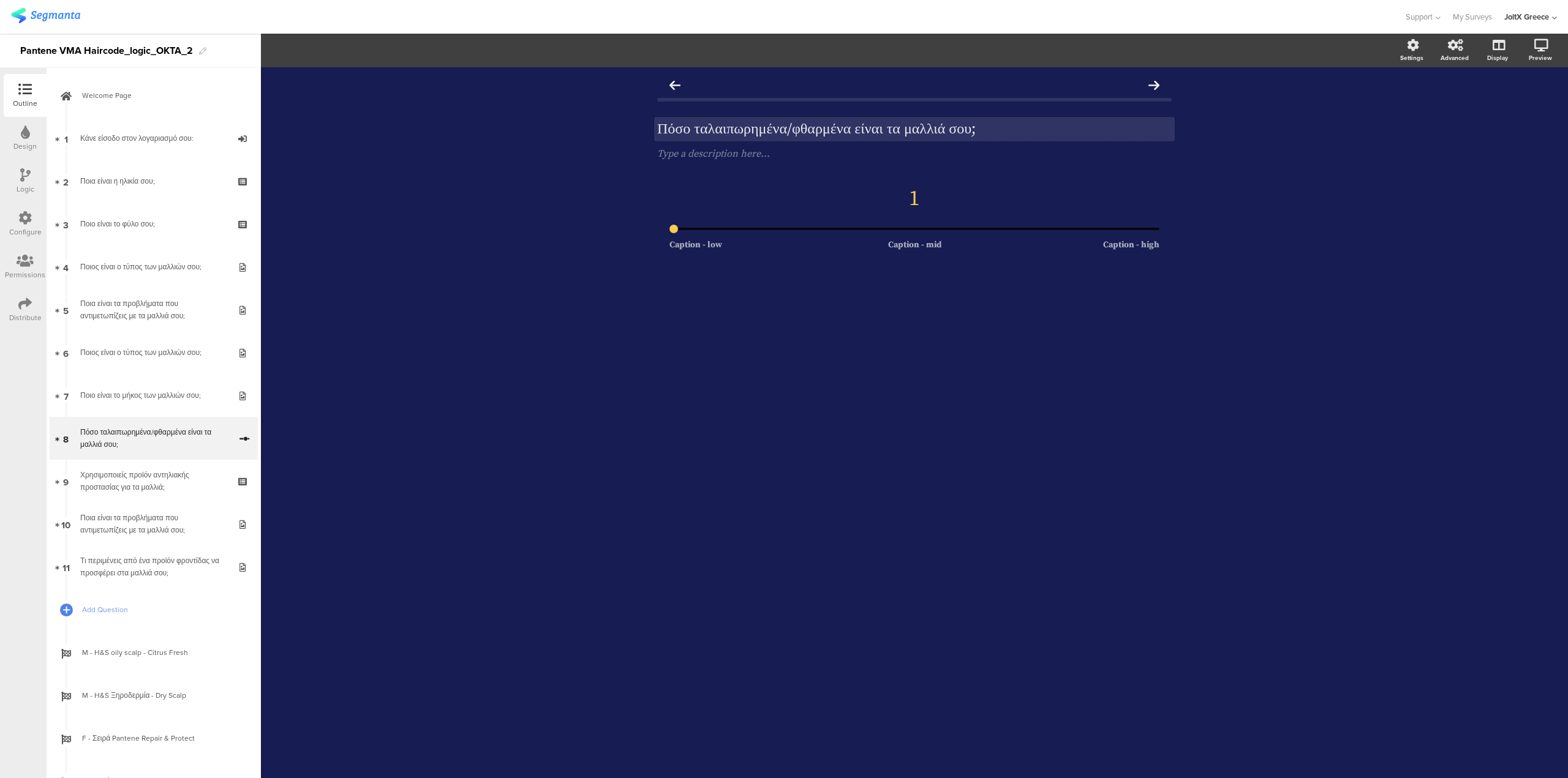 drag, startPoint x: 649, startPoint y: 131, endPoint x: 992, endPoint y: 135, distance: 343.0233 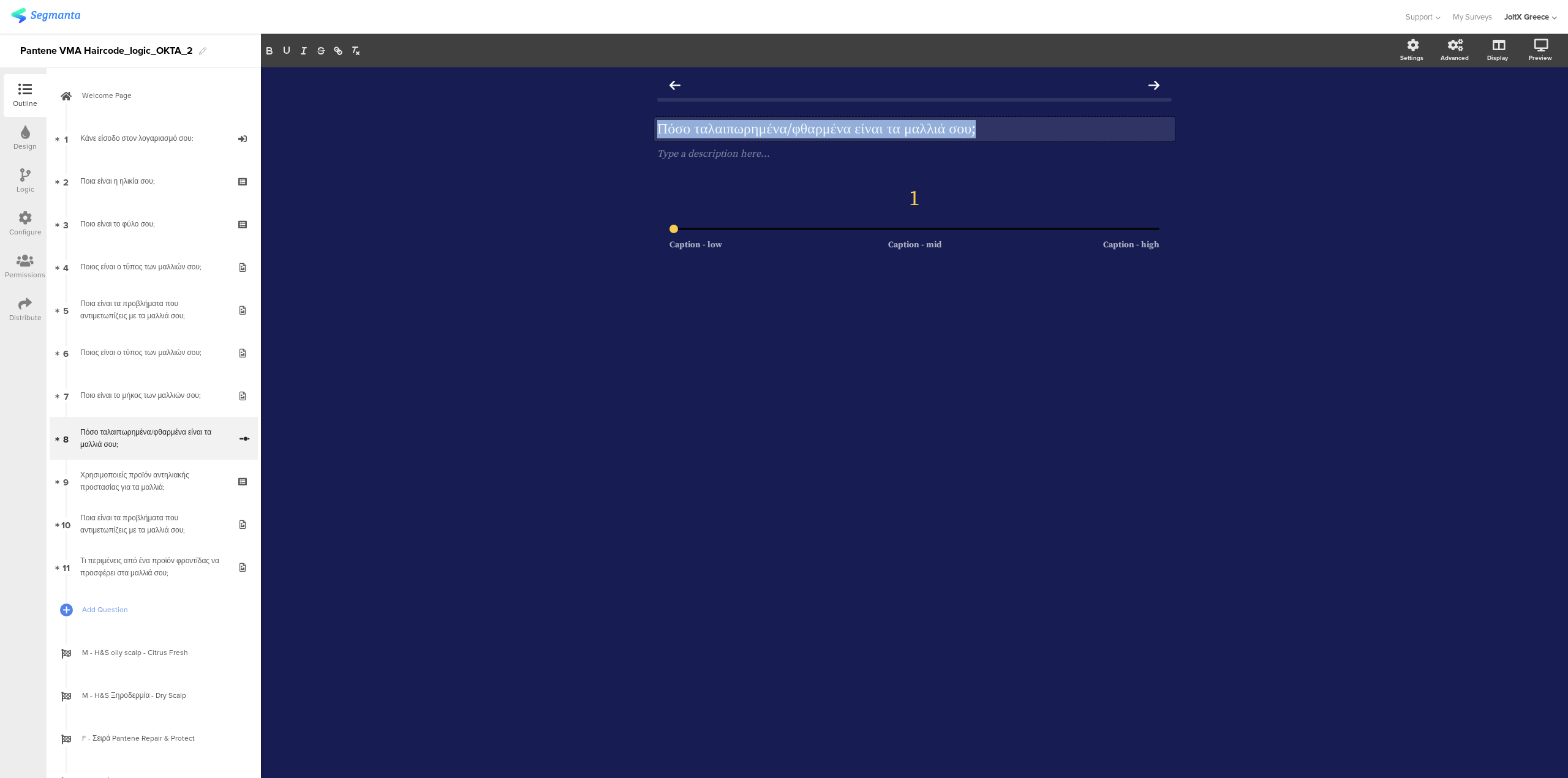 drag, startPoint x: 1022, startPoint y: 122, endPoint x: 656, endPoint y: 129, distance: 366.06693 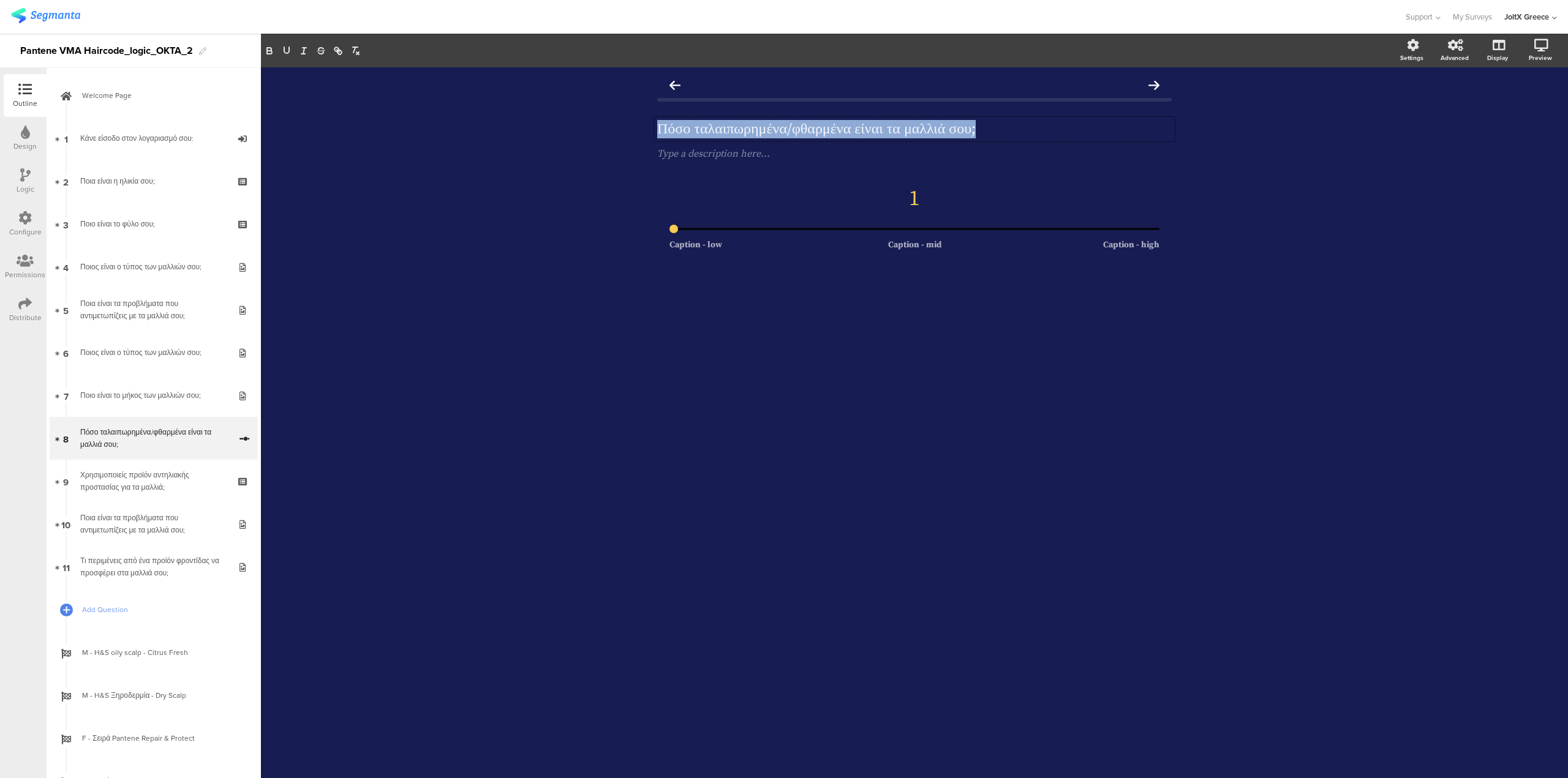 type 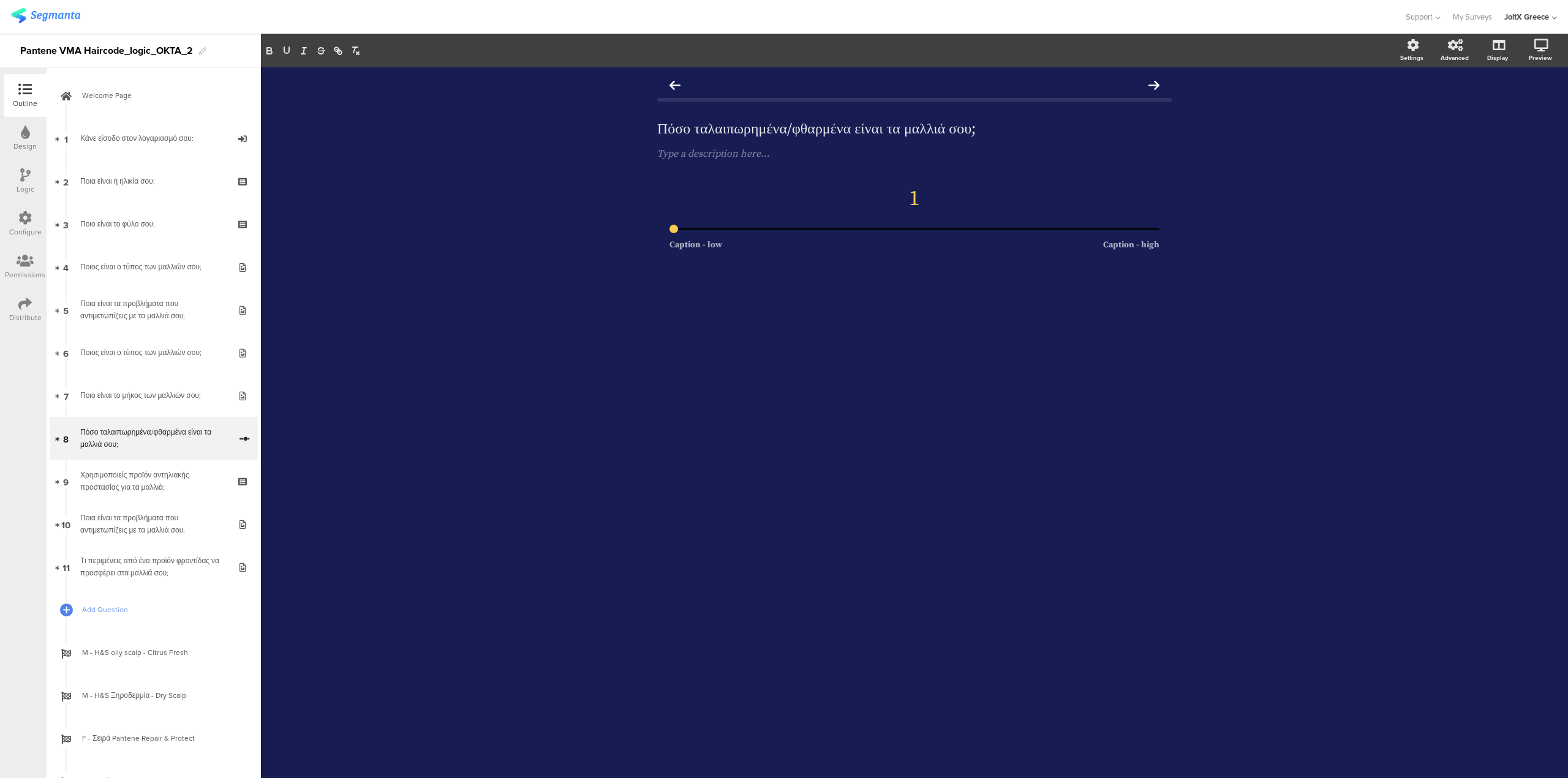 click on "Πόσο ταλαιπωρημένα/φθαρμένα είναι τα μαλλιά σου;
Πόσο ταλαιπωρημένα/φθαρμένα είναι τα μαλλιά σου;
Type a description here...
1
Caption - low
Caption - high" 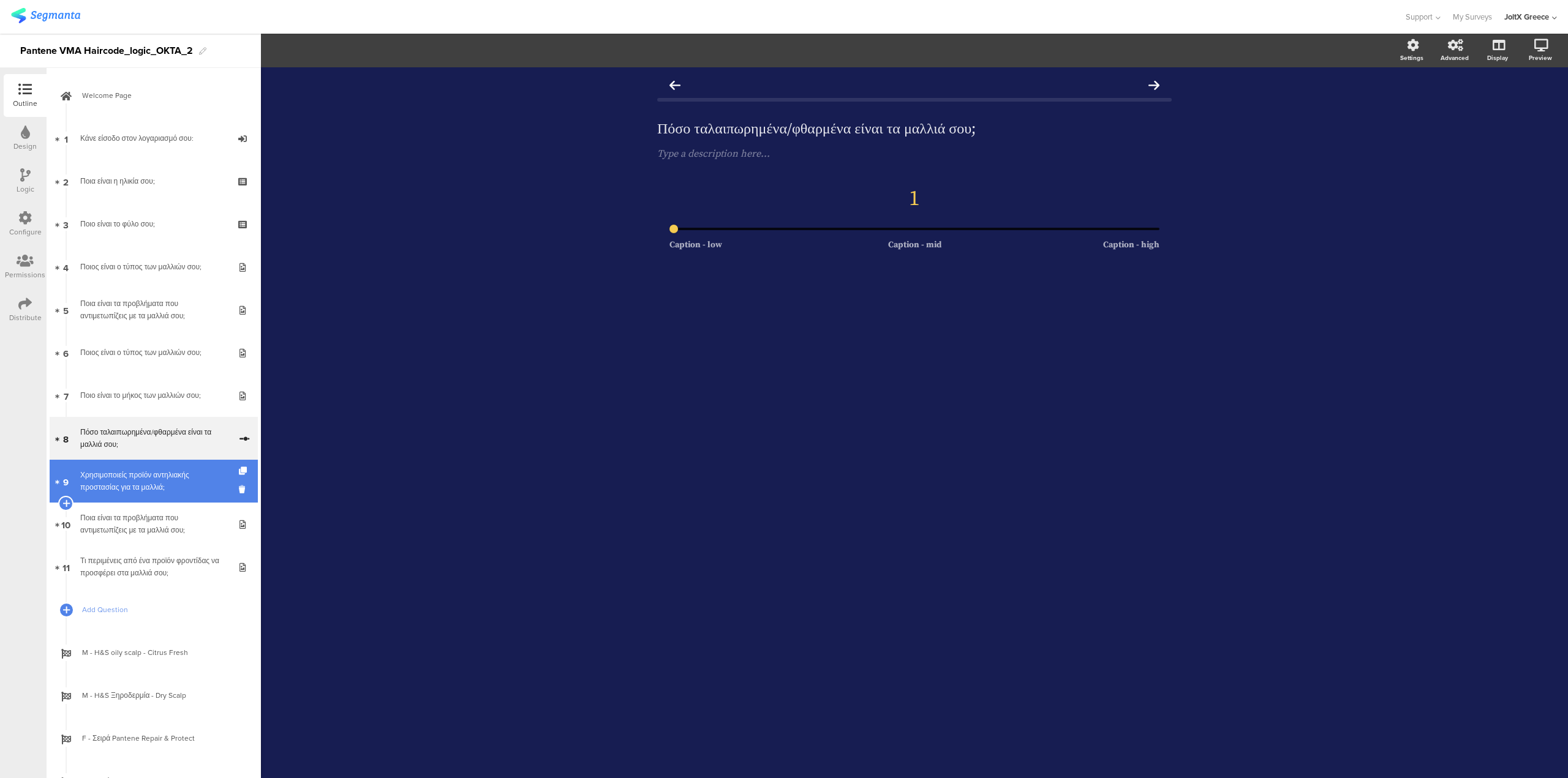 click on "Χρησιμοποιείς προϊόν αντηλιακής προστασίας για τα μαλλιά;" at bounding box center (153, 481) 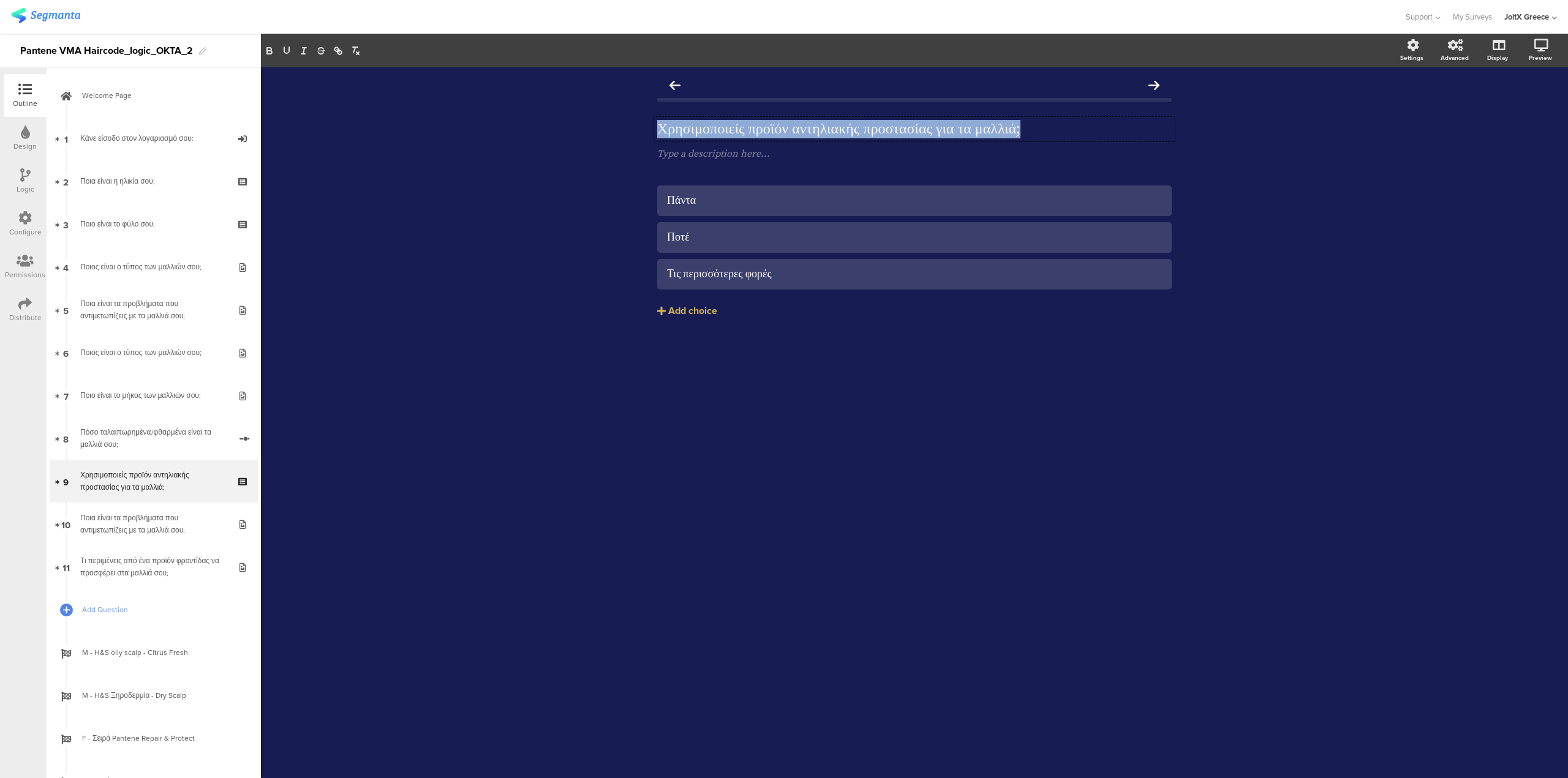 drag, startPoint x: 657, startPoint y: 122, endPoint x: 1067, endPoint y: 111, distance: 410.14753 